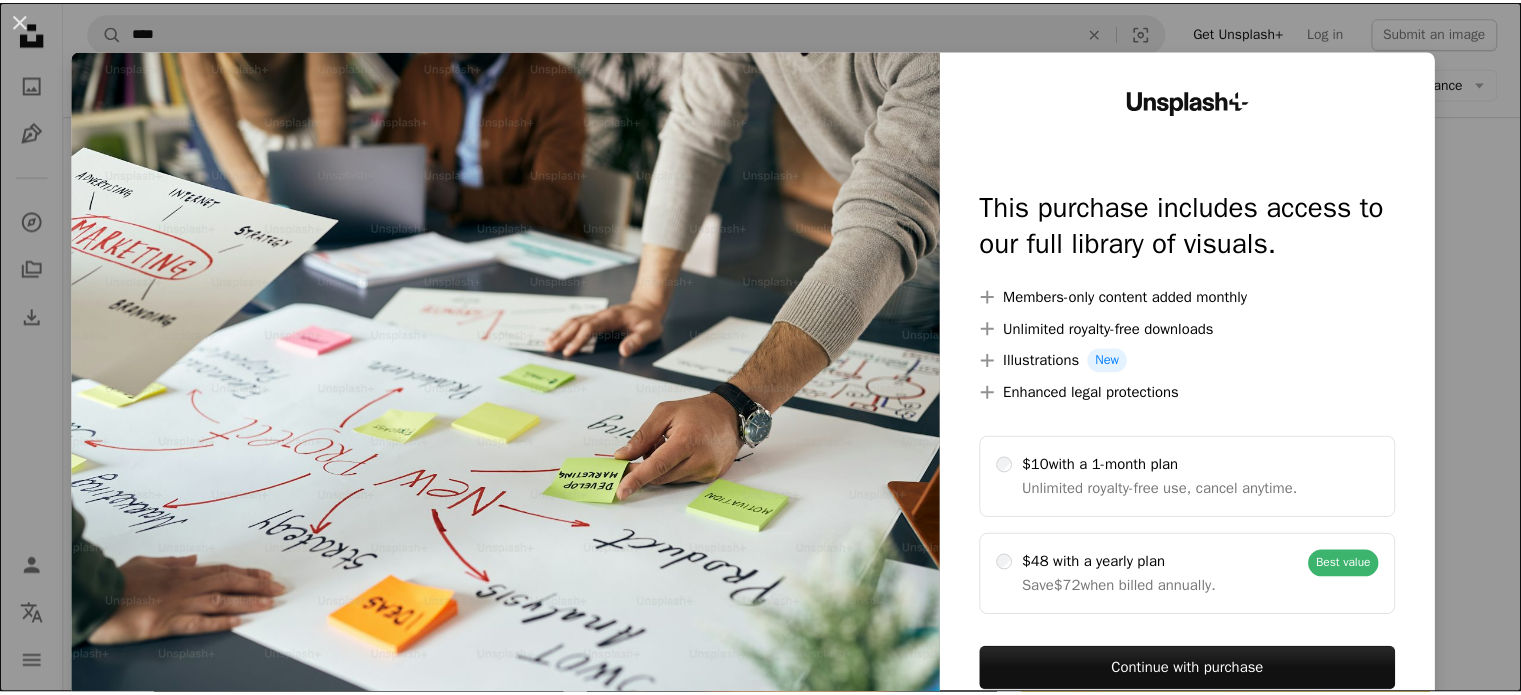 scroll, scrollTop: 1900, scrollLeft: 0, axis: vertical 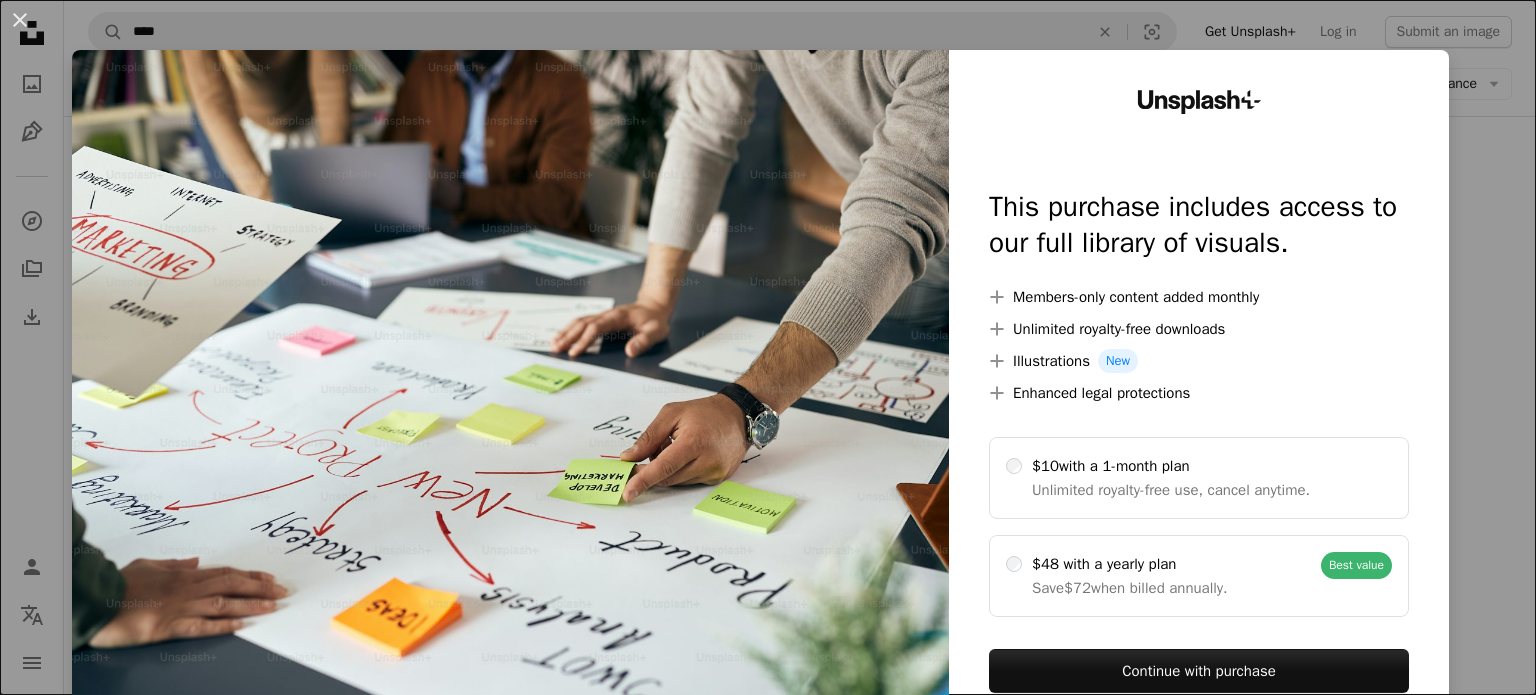 click on "An X shape Unsplash+ This purchase includes access to our full library of visuals. A plus sign Members-only content added monthly A plus sign Unlimited royalty-free downloads A plus sign Illustrations  New A plus sign Enhanced legal protections $10  with a 1-month plan Unlimited royalty-free use, cancel anytime. $48   with a yearly plan Save  $72  when billed annually. Best value Continue with purchase Taxes where applicable. Renews automatically. Cancel anytime." at bounding box center [768, 347] 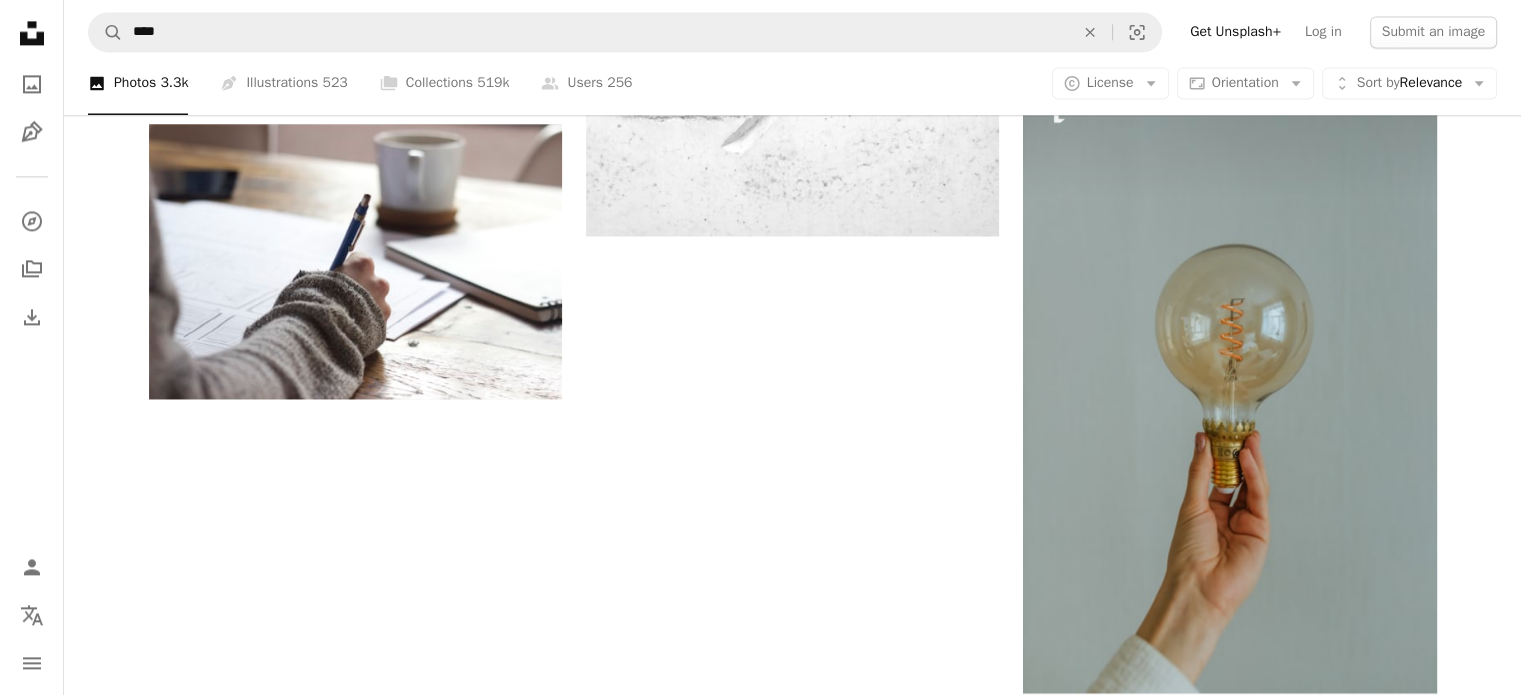 scroll, scrollTop: 2900, scrollLeft: 0, axis: vertical 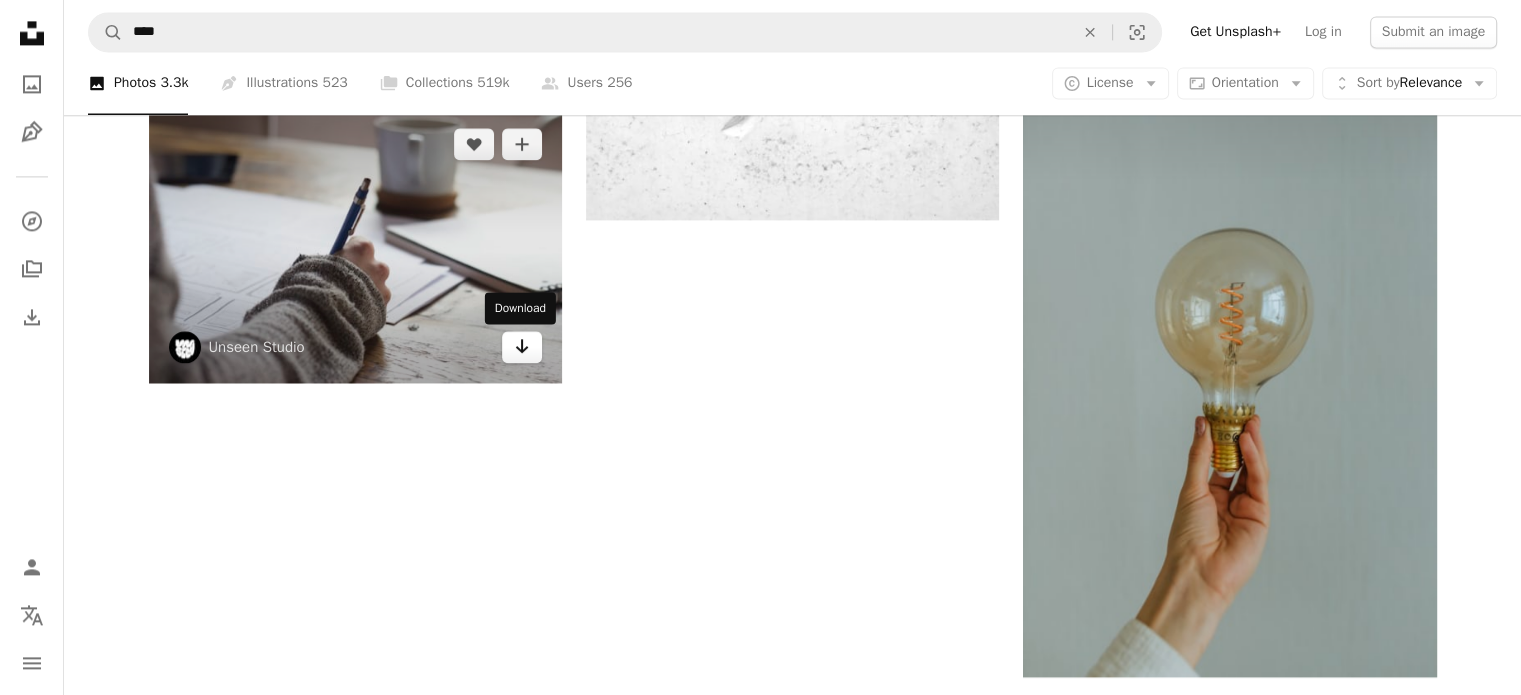 click on "Arrow pointing down" 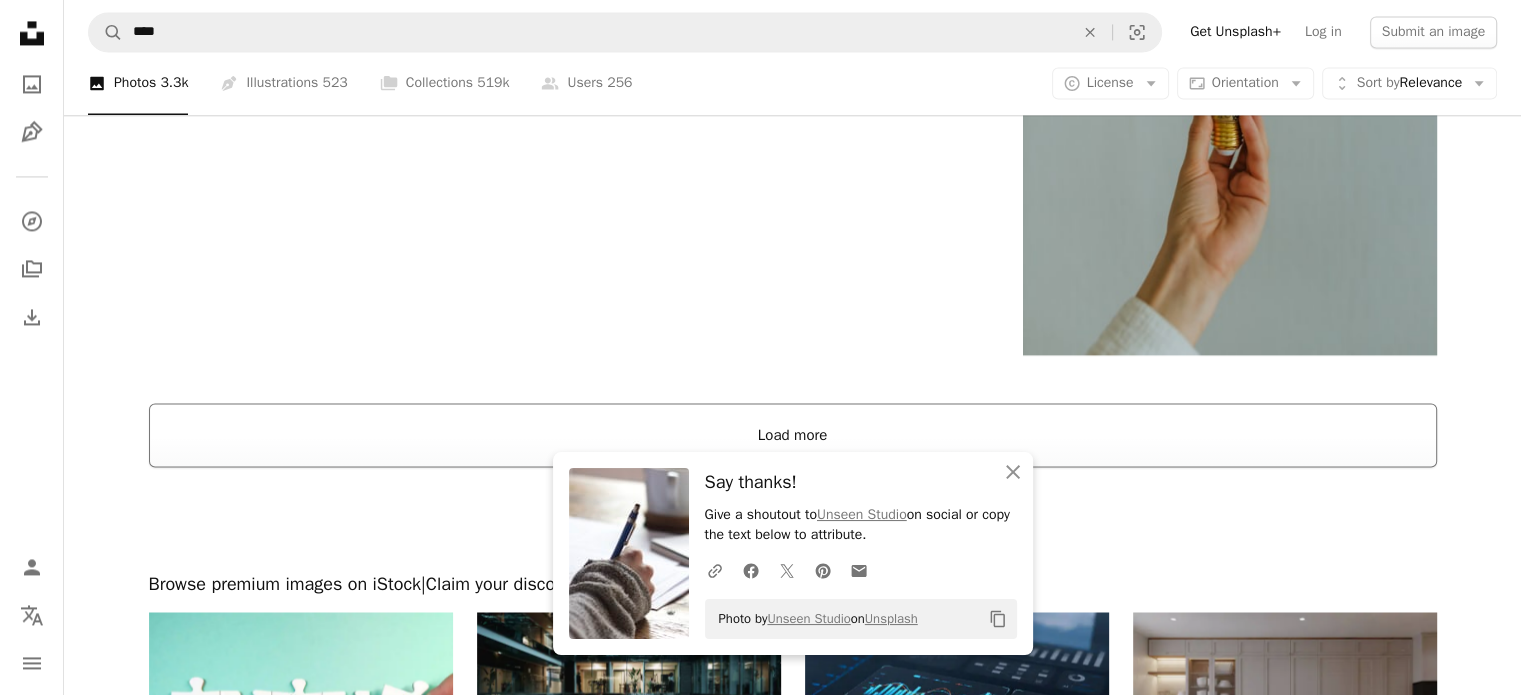 scroll, scrollTop: 3200, scrollLeft: 0, axis: vertical 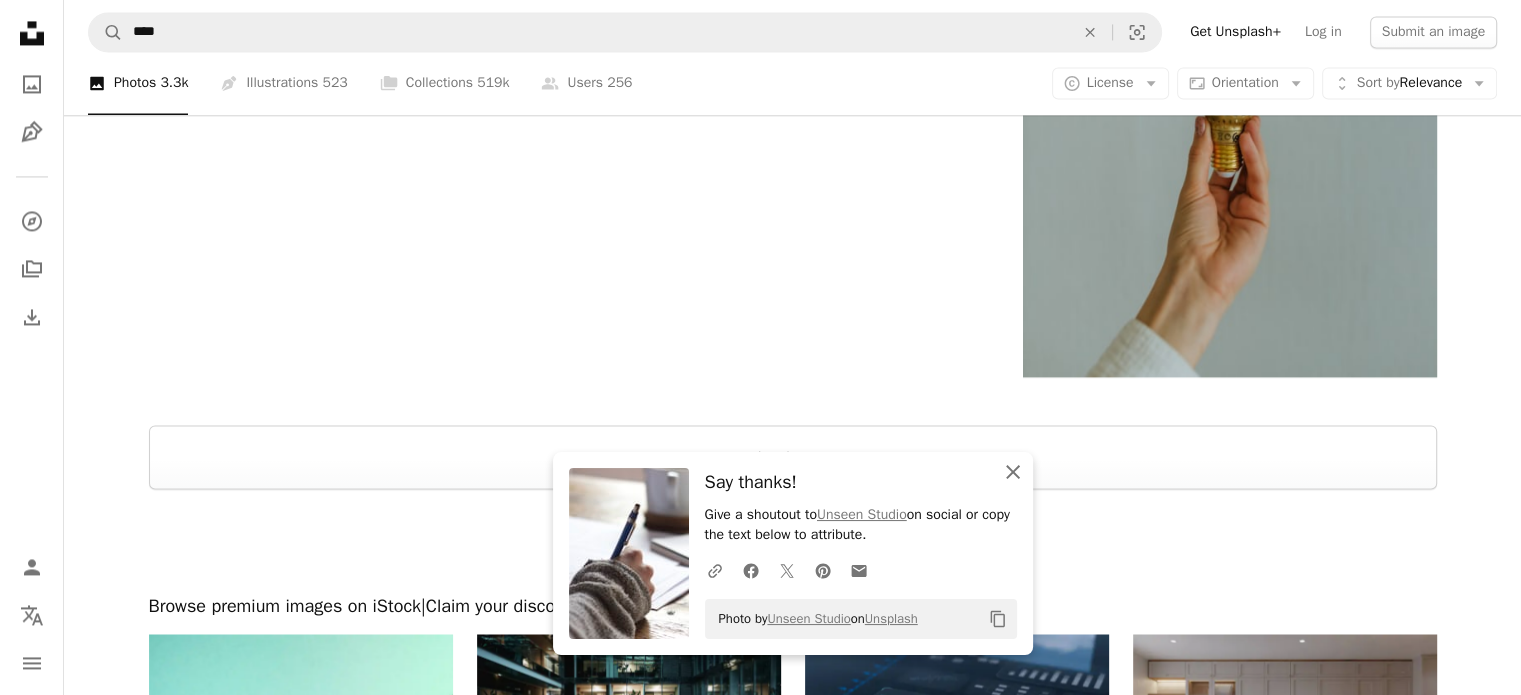 click on "An X shape" 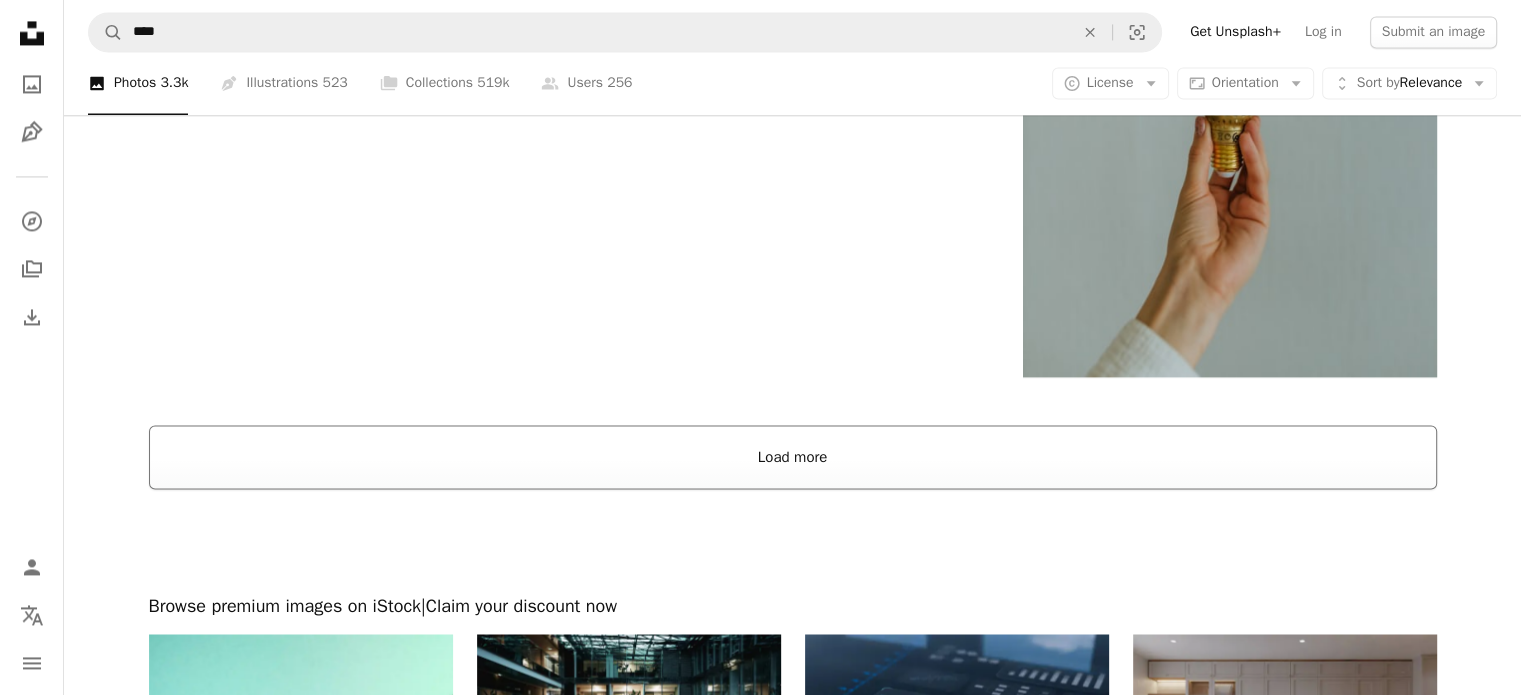 click on "Load more" at bounding box center (793, 457) 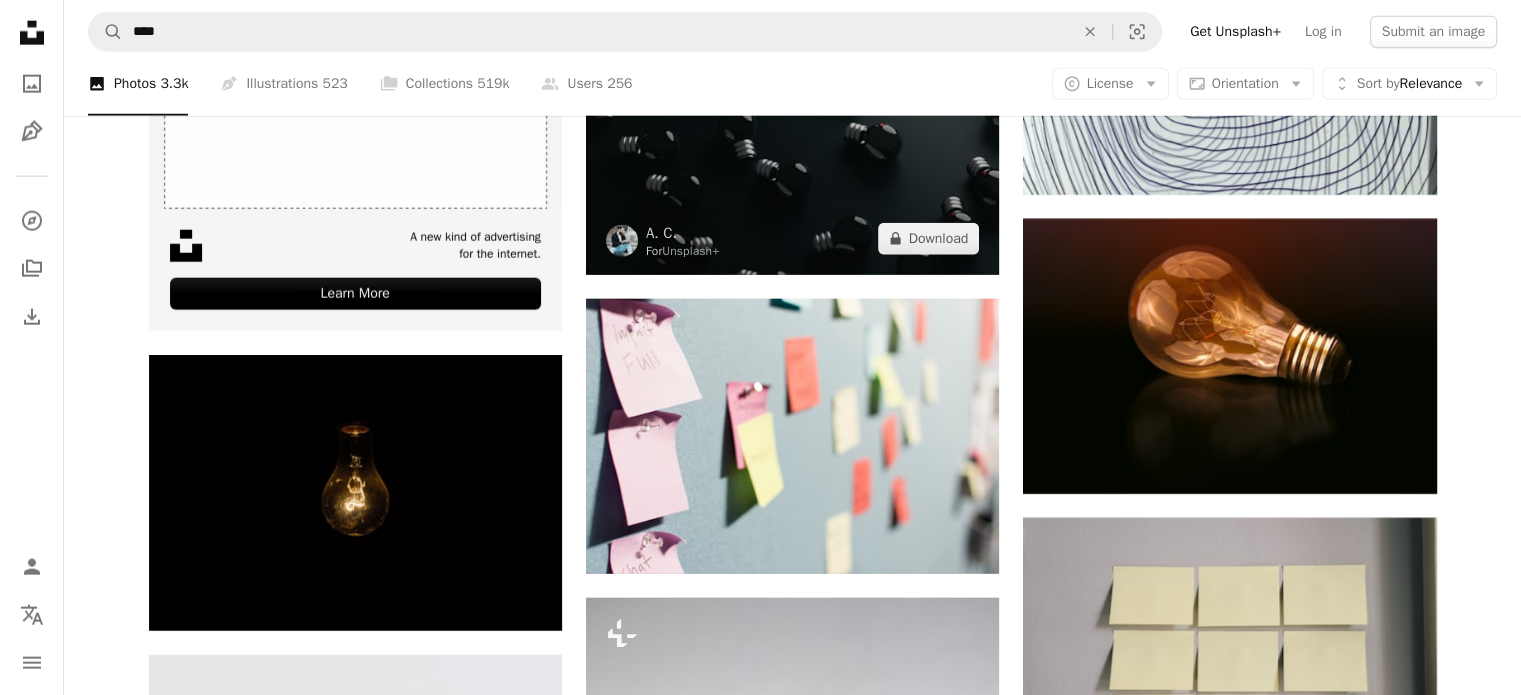 scroll, scrollTop: 5000, scrollLeft: 0, axis: vertical 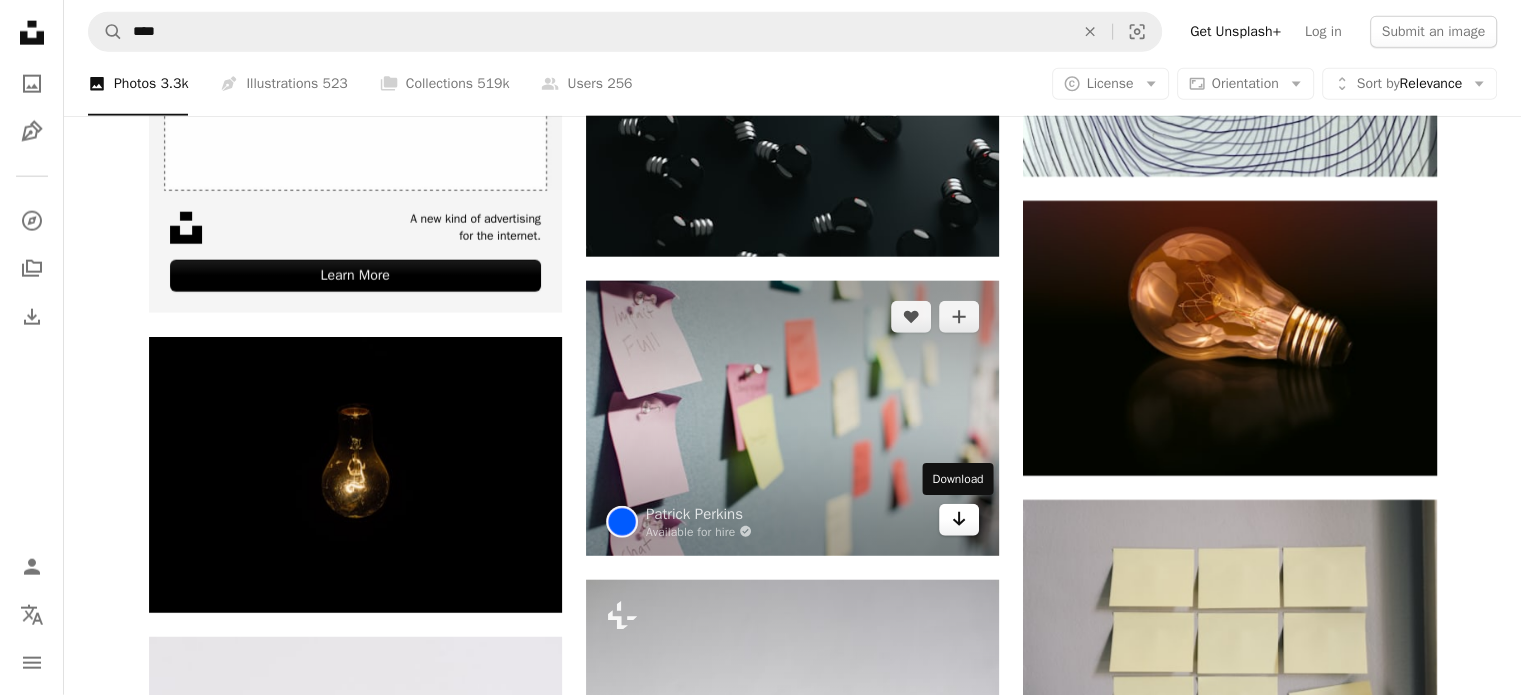 click on "Arrow pointing down" 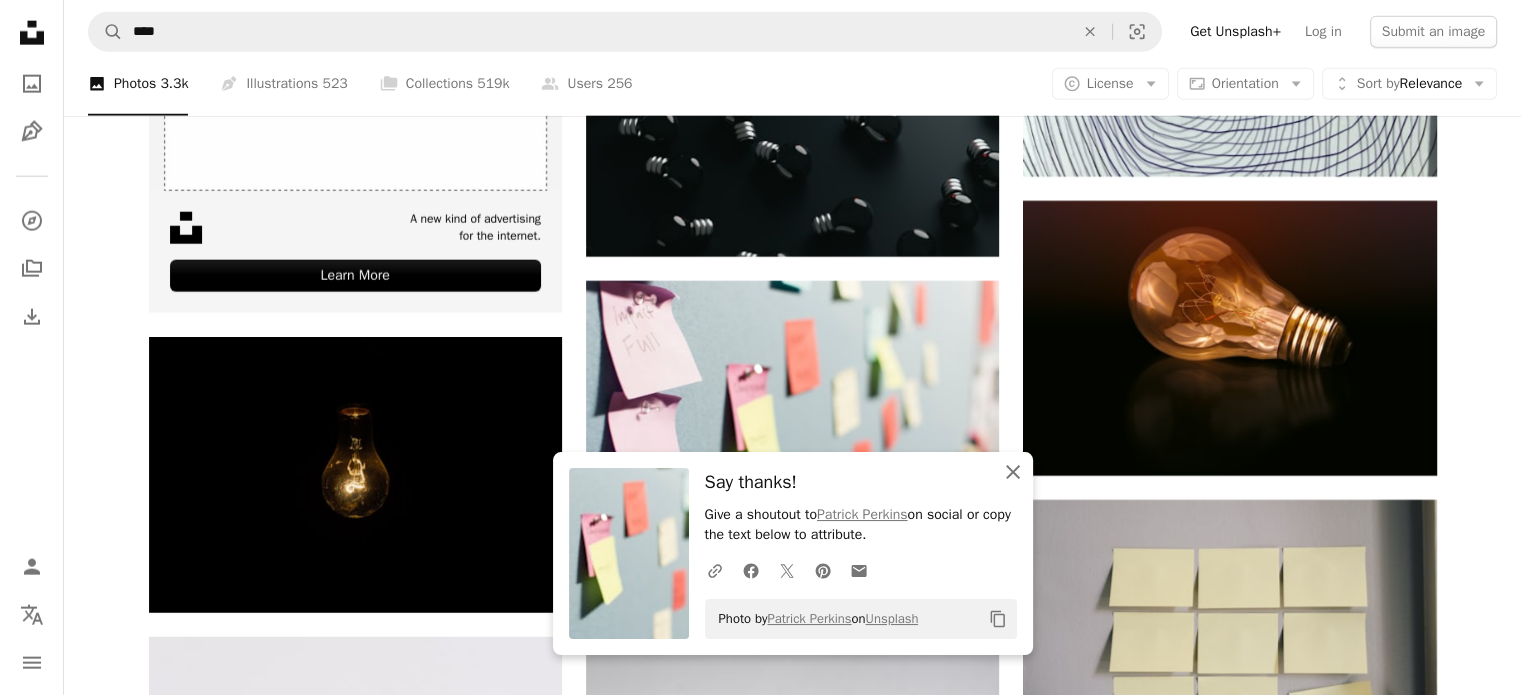 click on "An X shape Close" at bounding box center (1013, 472) 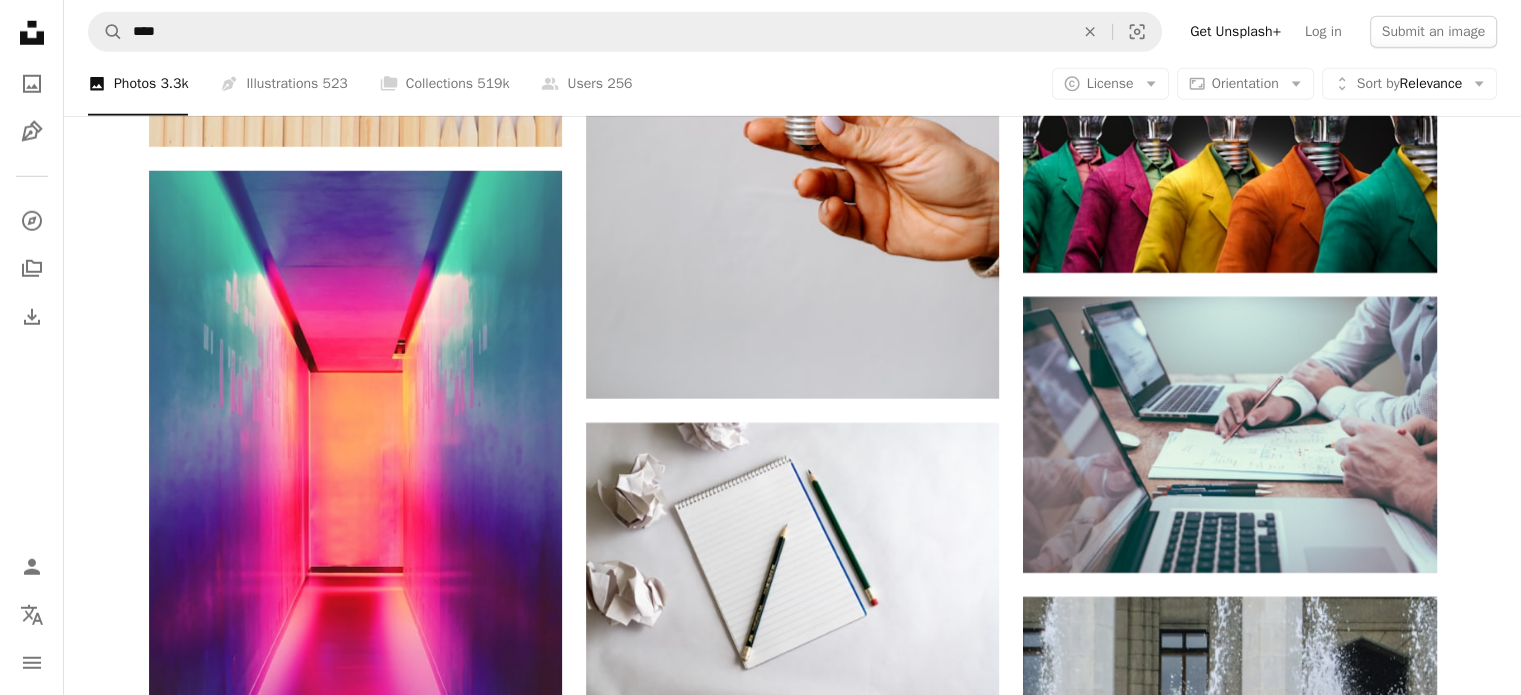 scroll, scrollTop: 6000, scrollLeft: 0, axis: vertical 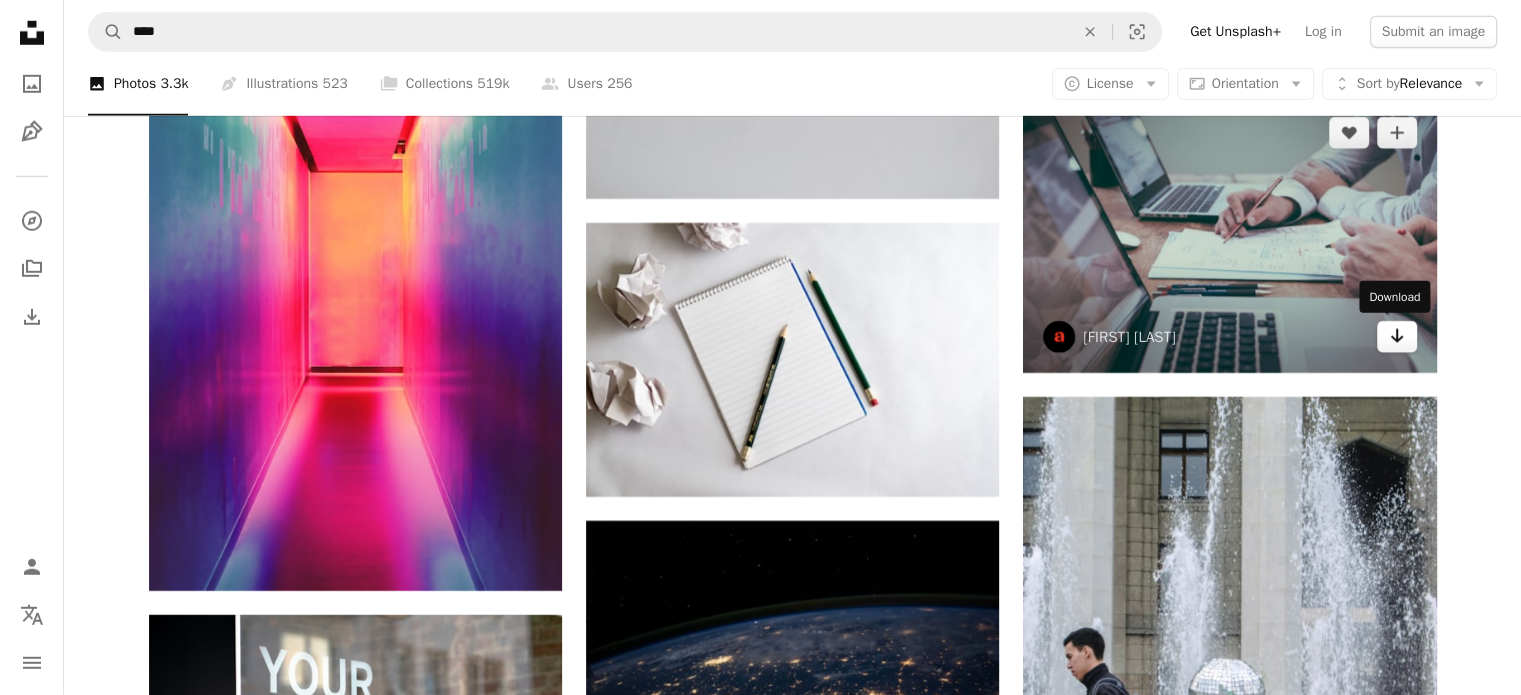 click on "Arrow pointing down" at bounding box center [1397, 337] 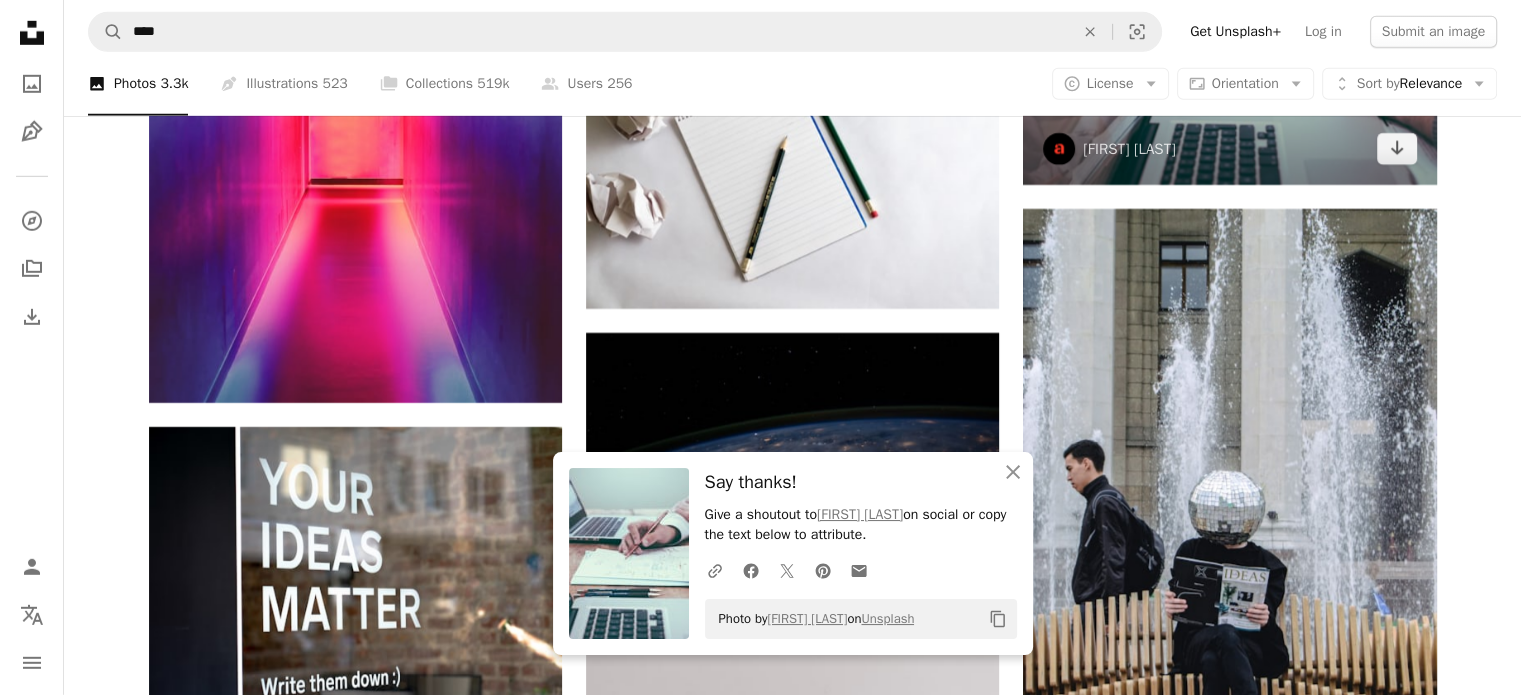 scroll, scrollTop: 6200, scrollLeft: 0, axis: vertical 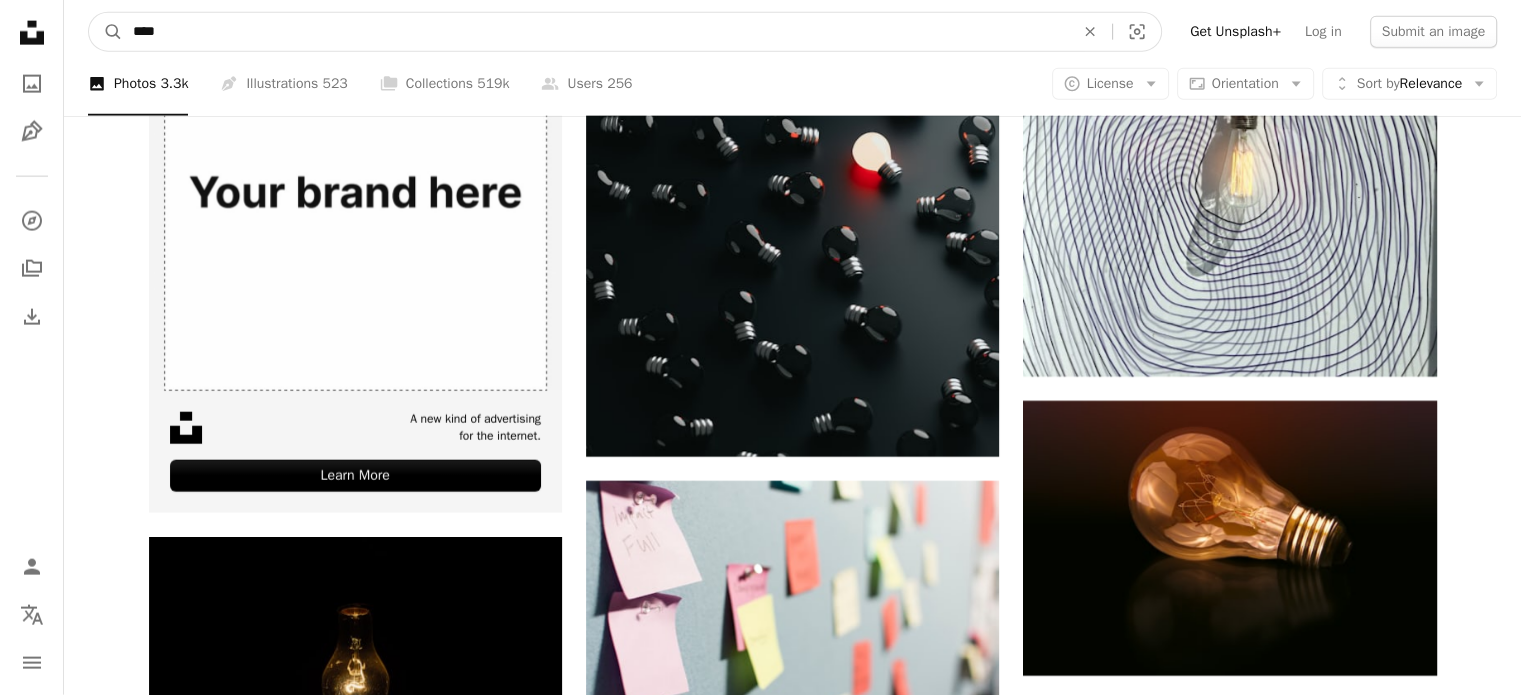 drag, startPoint x: 265, startPoint y: 29, endPoint x: 109, endPoint y: 53, distance: 157.83536 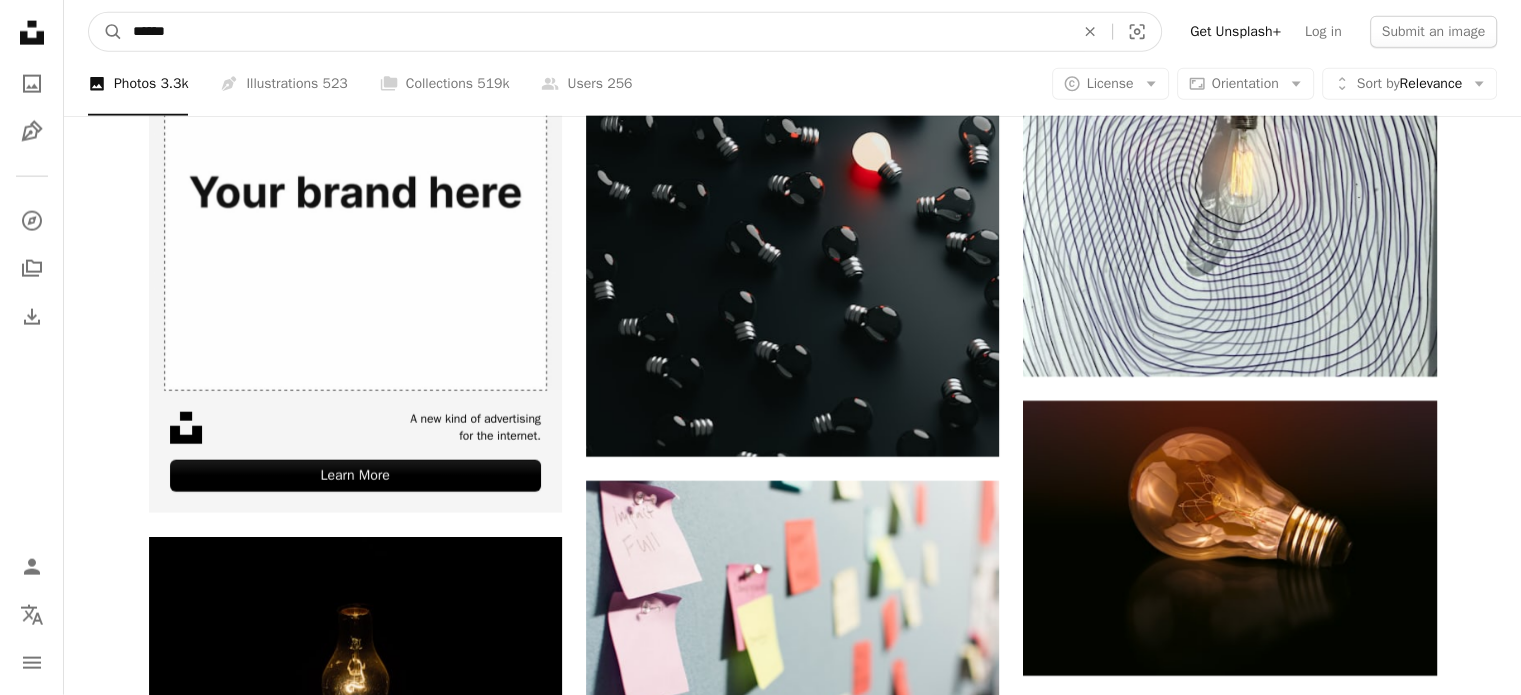 type on "******" 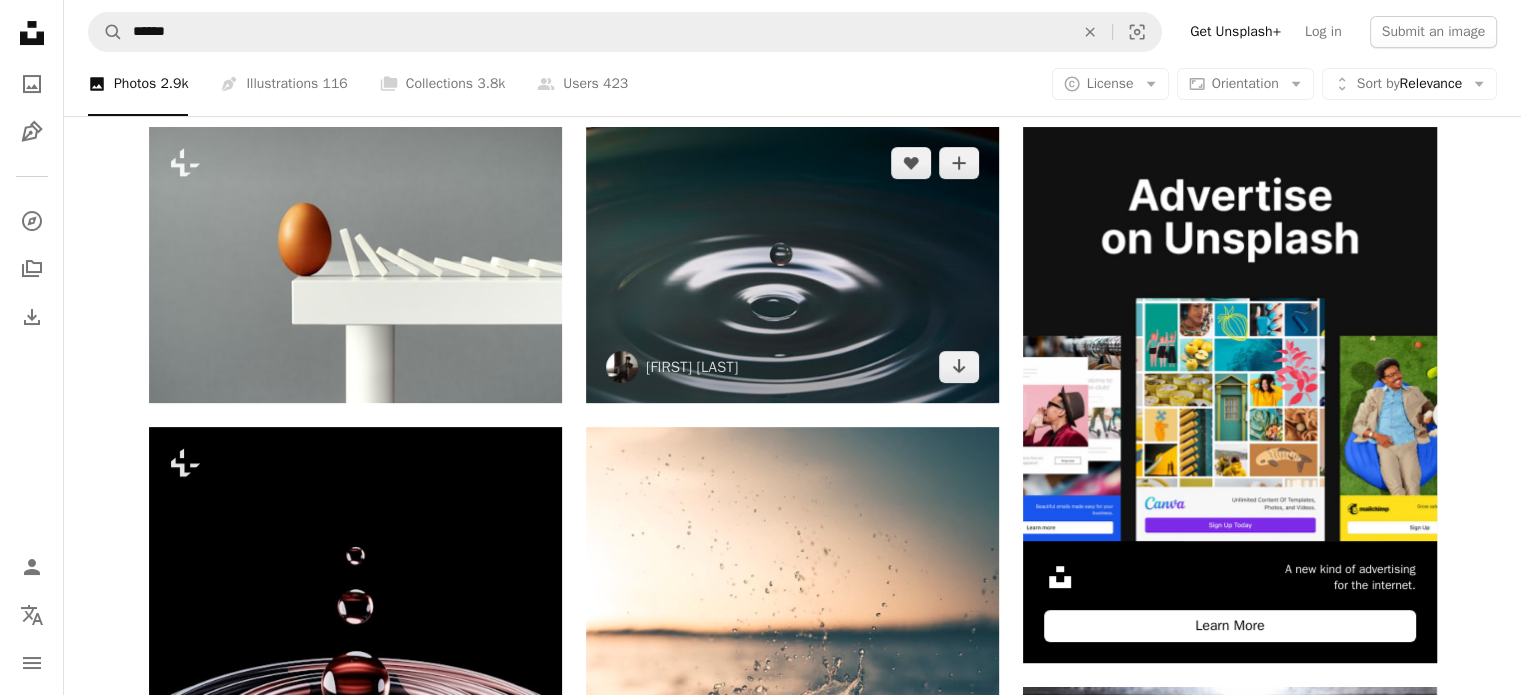 scroll, scrollTop: 300, scrollLeft: 0, axis: vertical 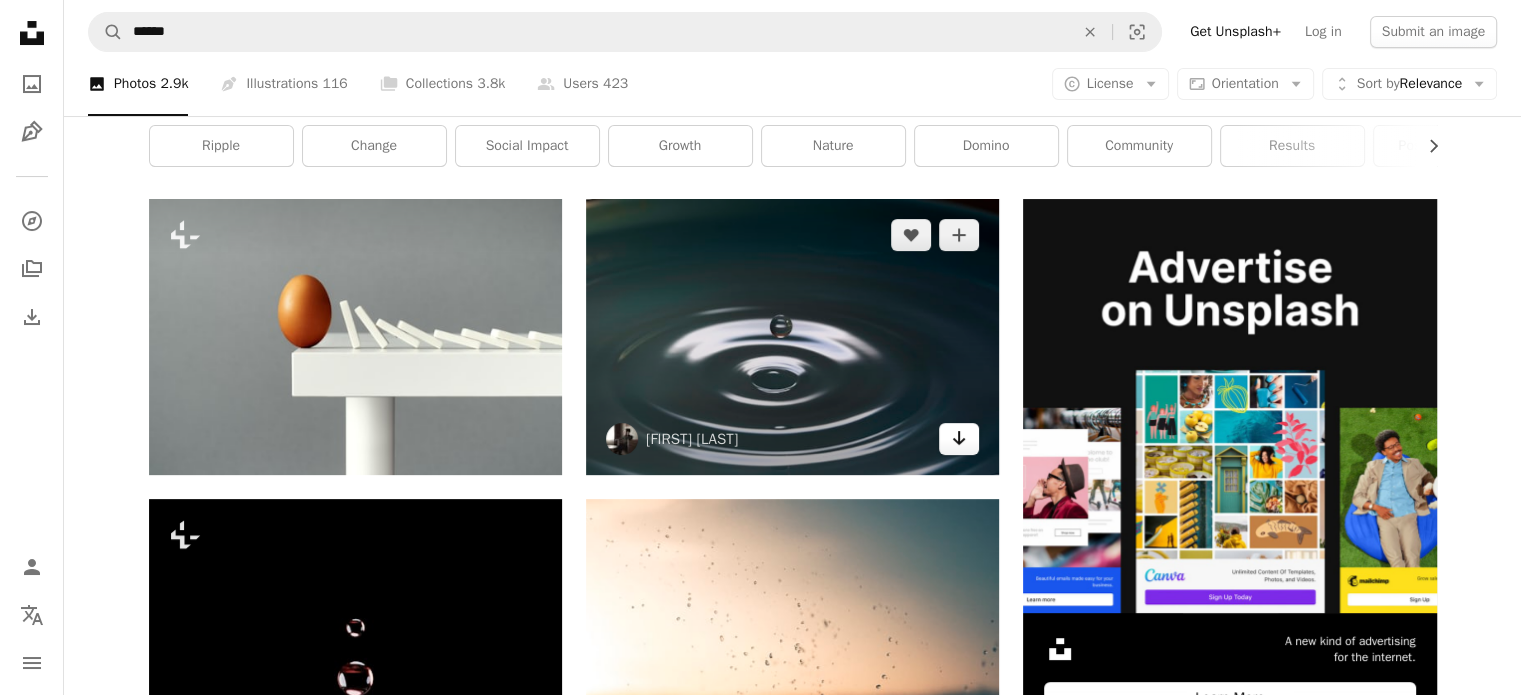 click on "Arrow pointing down" 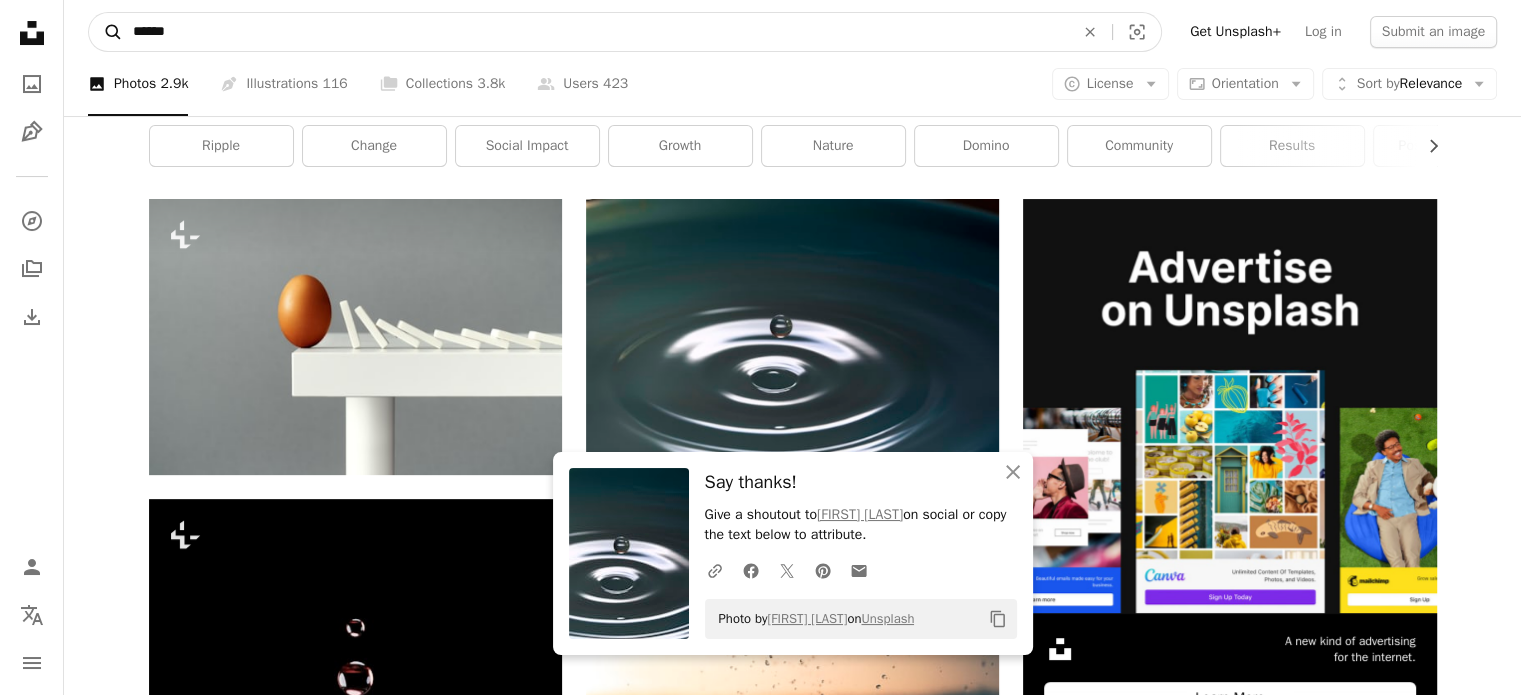 drag, startPoint x: 200, startPoint y: 35, endPoint x: 88, endPoint y: 48, distance: 112.75194 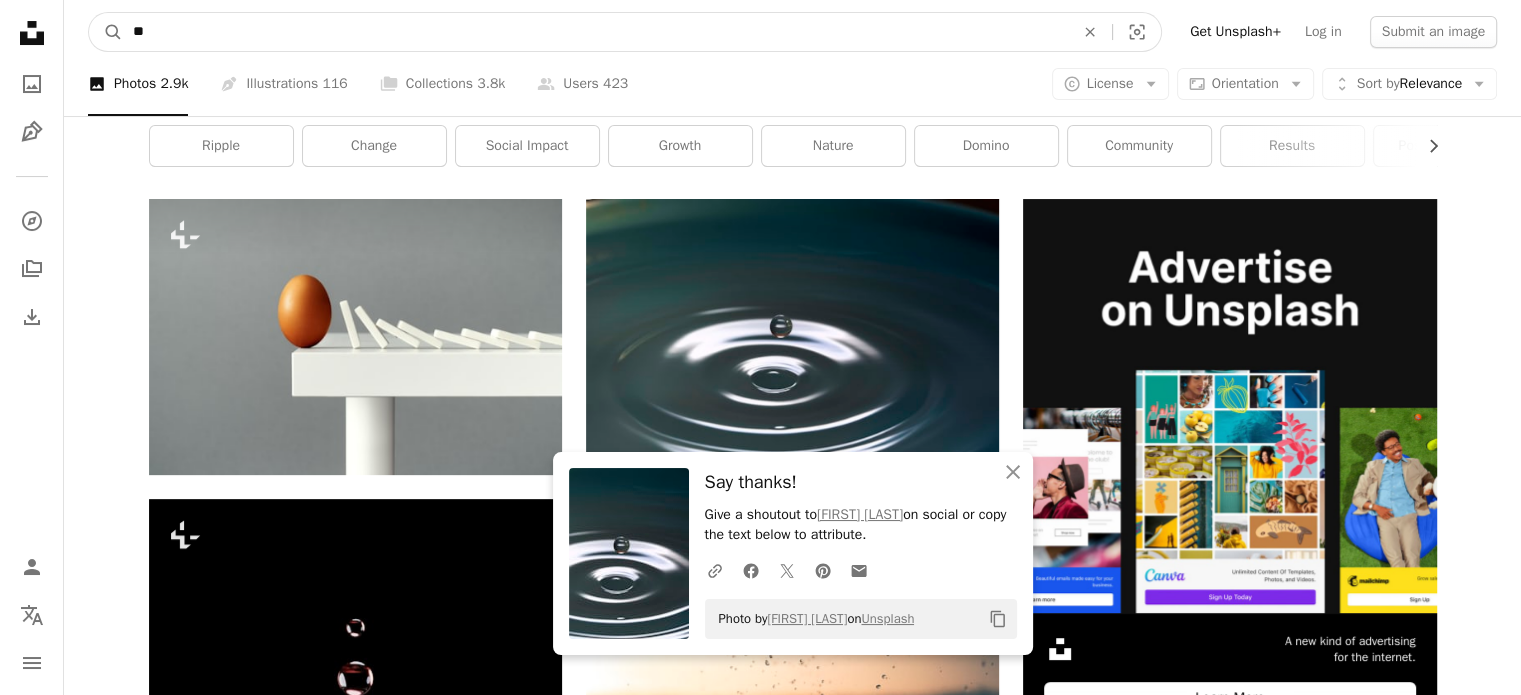 type on "*" 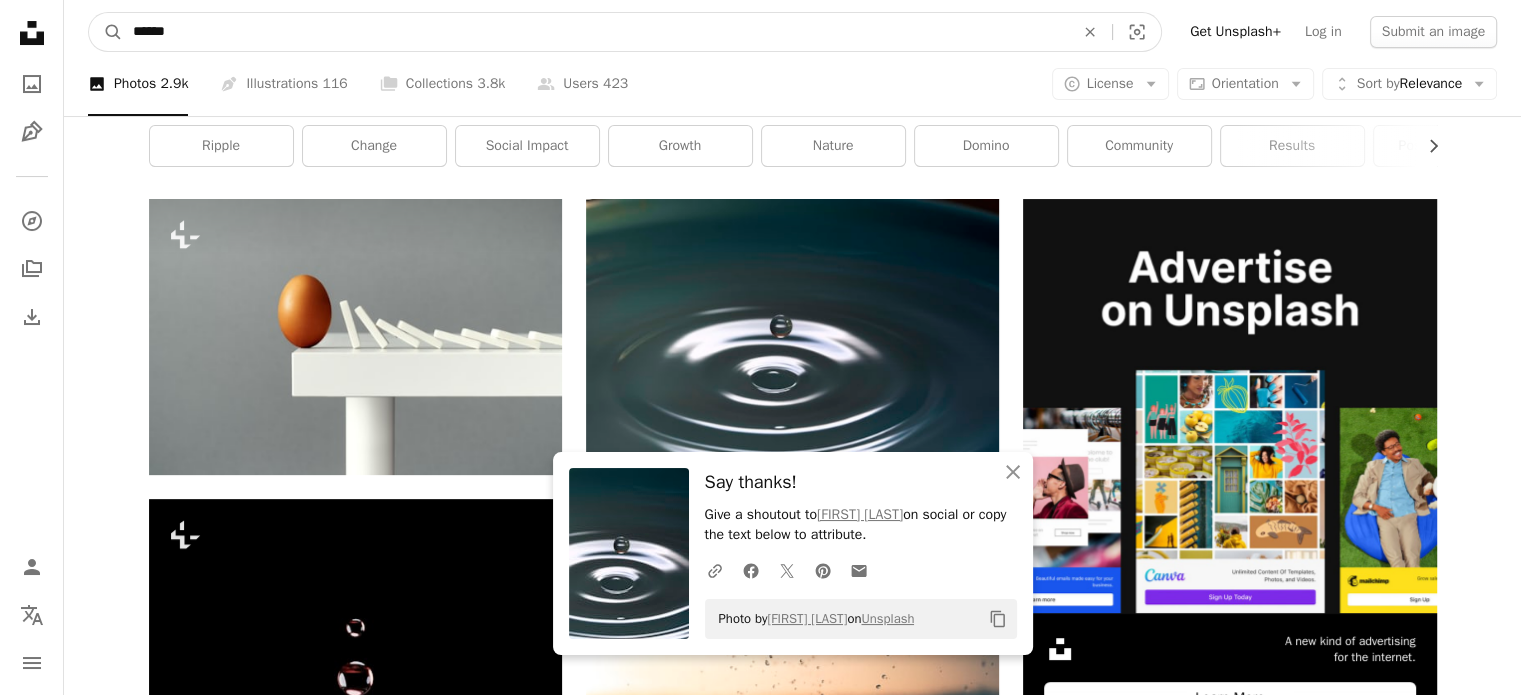 type on "******" 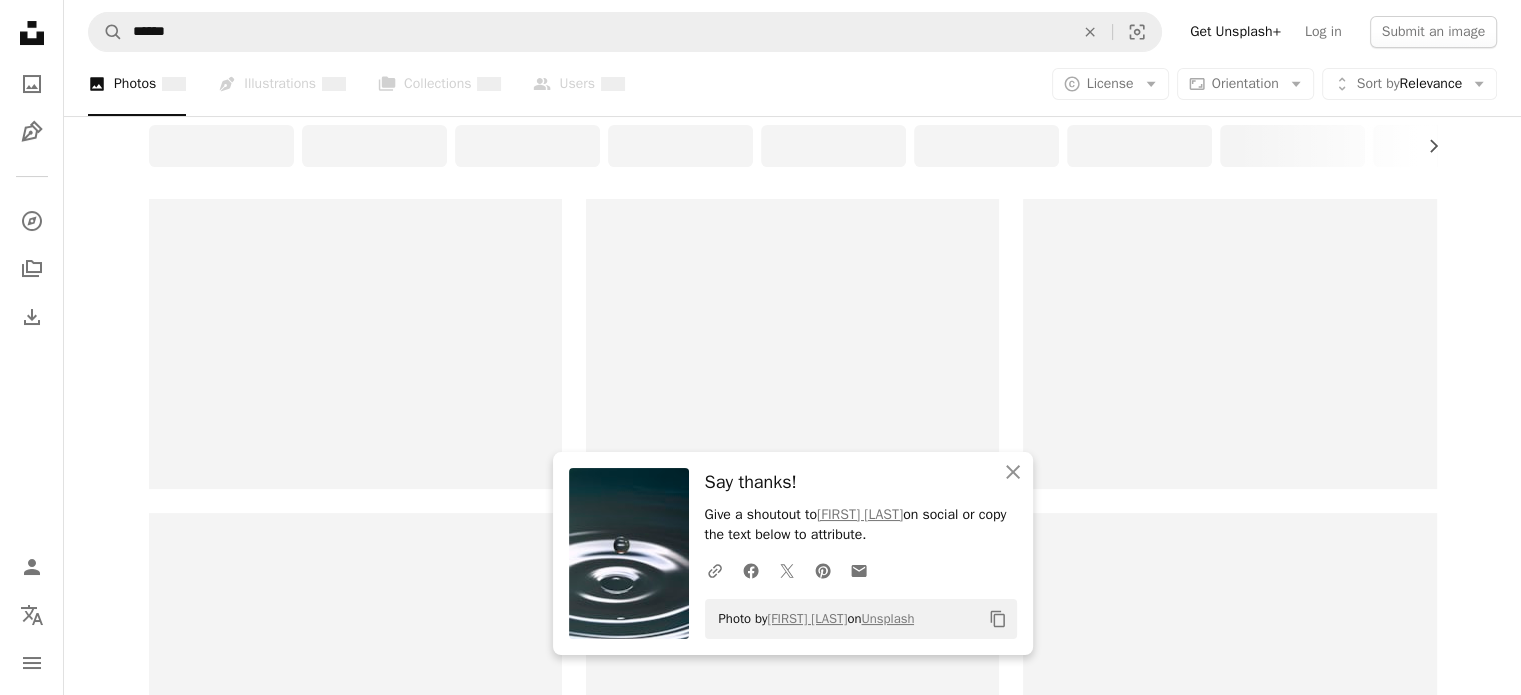 scroll, scrollTop: 0, scrollLeft: 0, axis: both 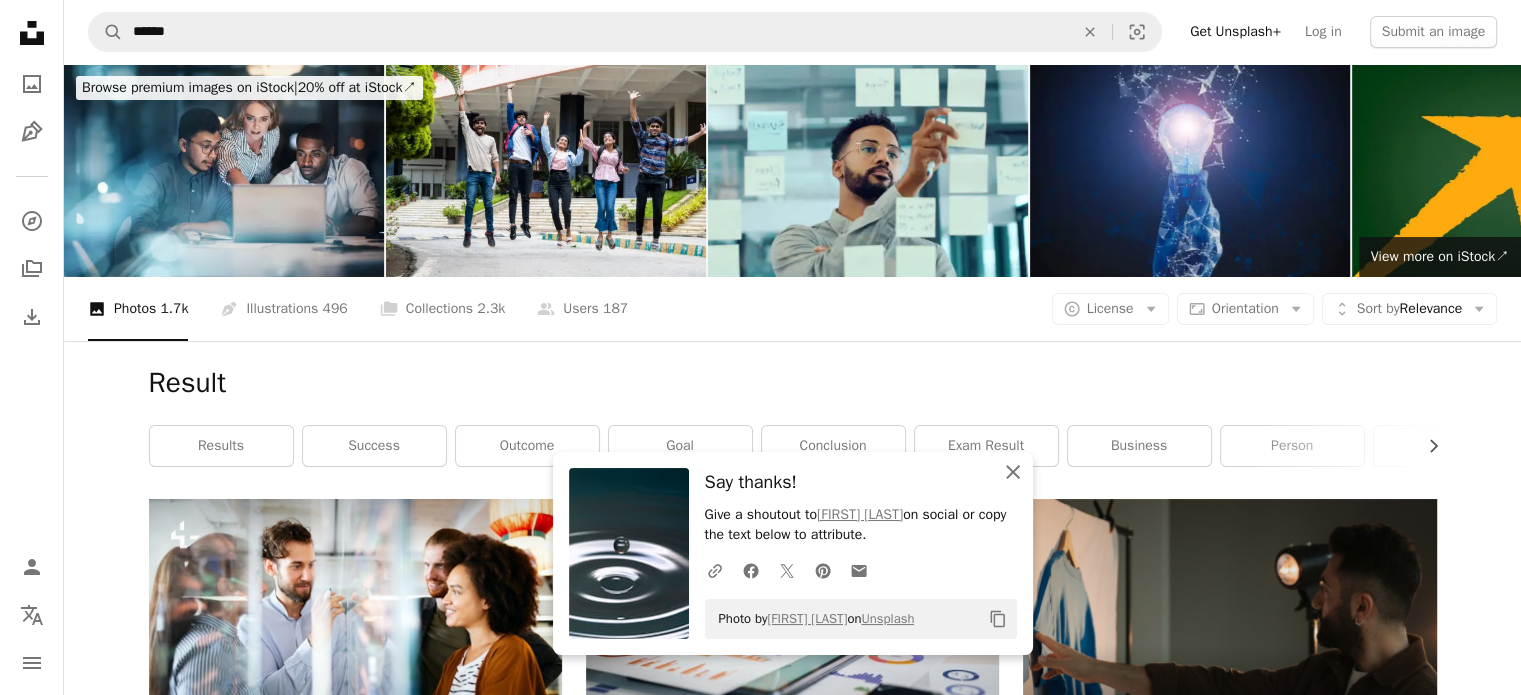 click on "An X shape" 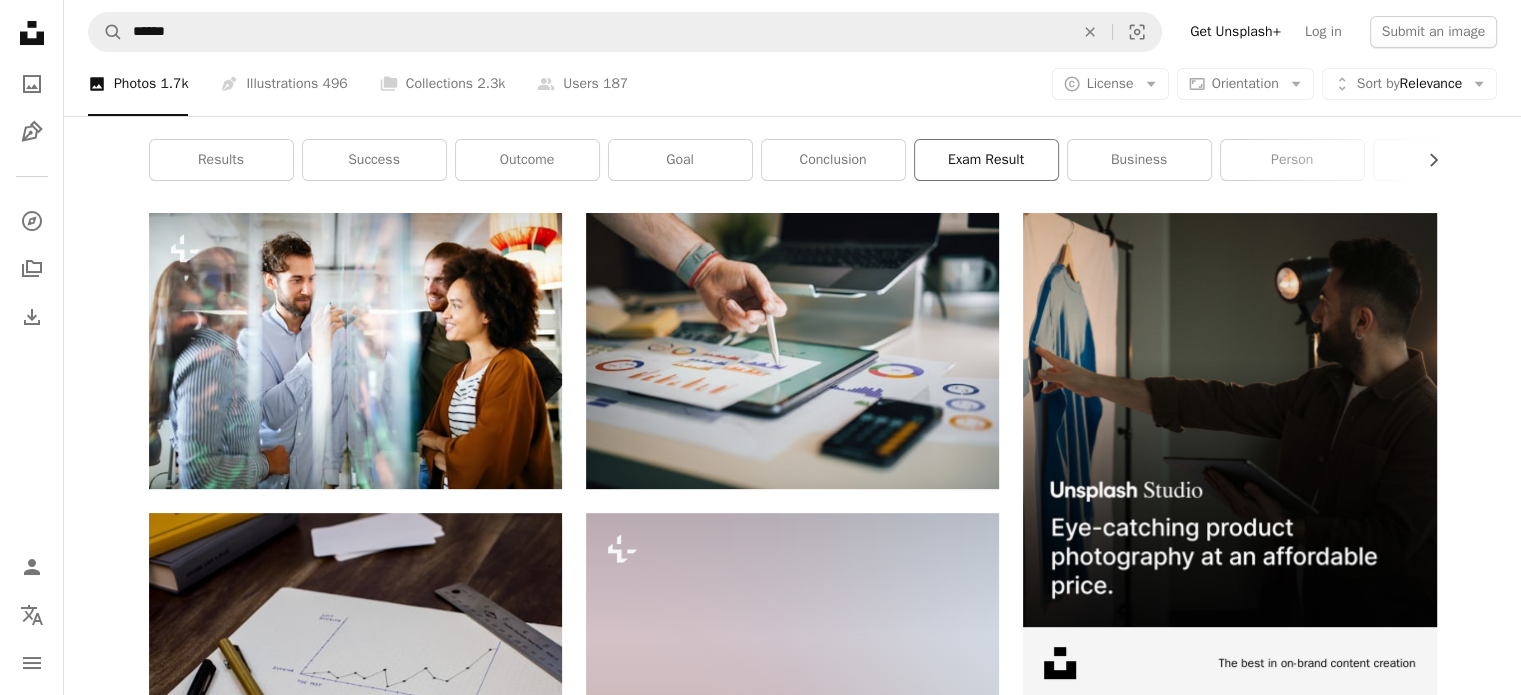 scroll, scrollTop: 300, scrollLeft: 0, axis: vertical 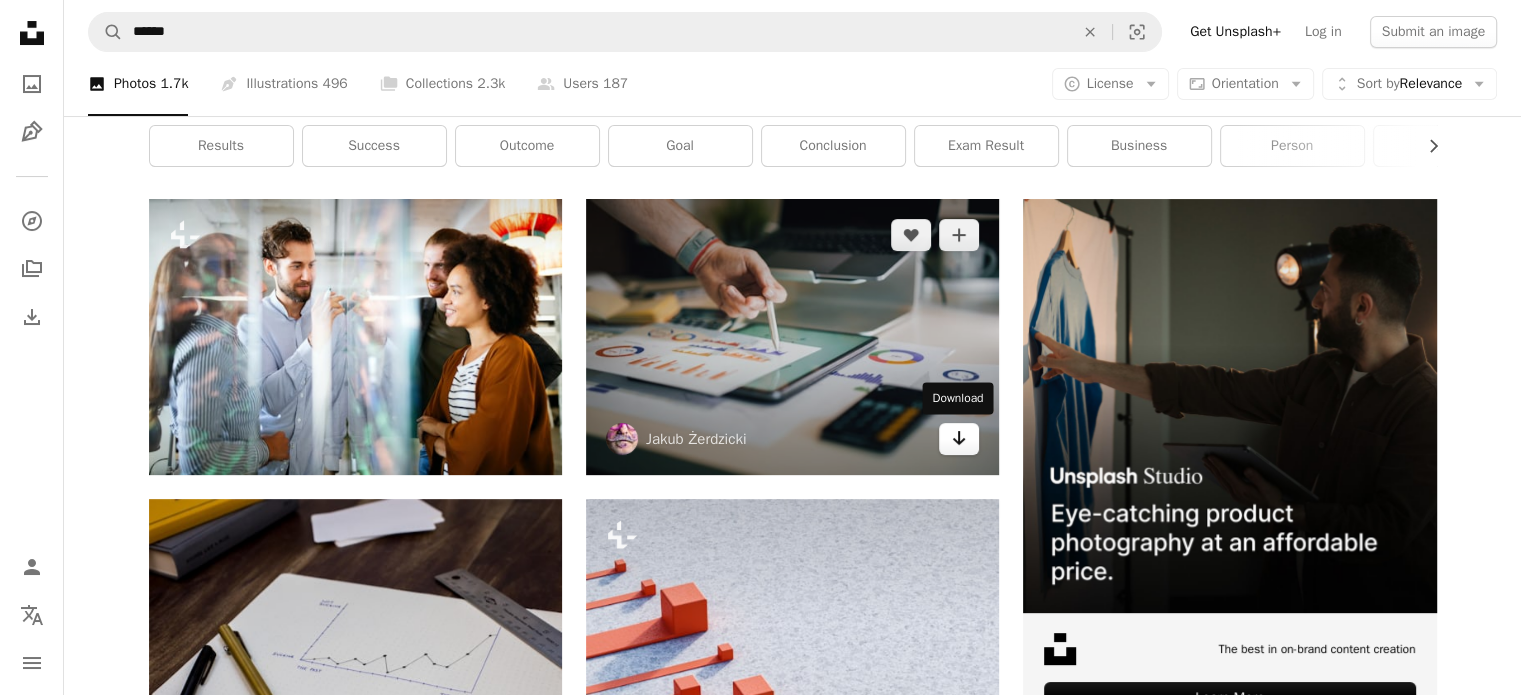 click on "Arrow pointing down" 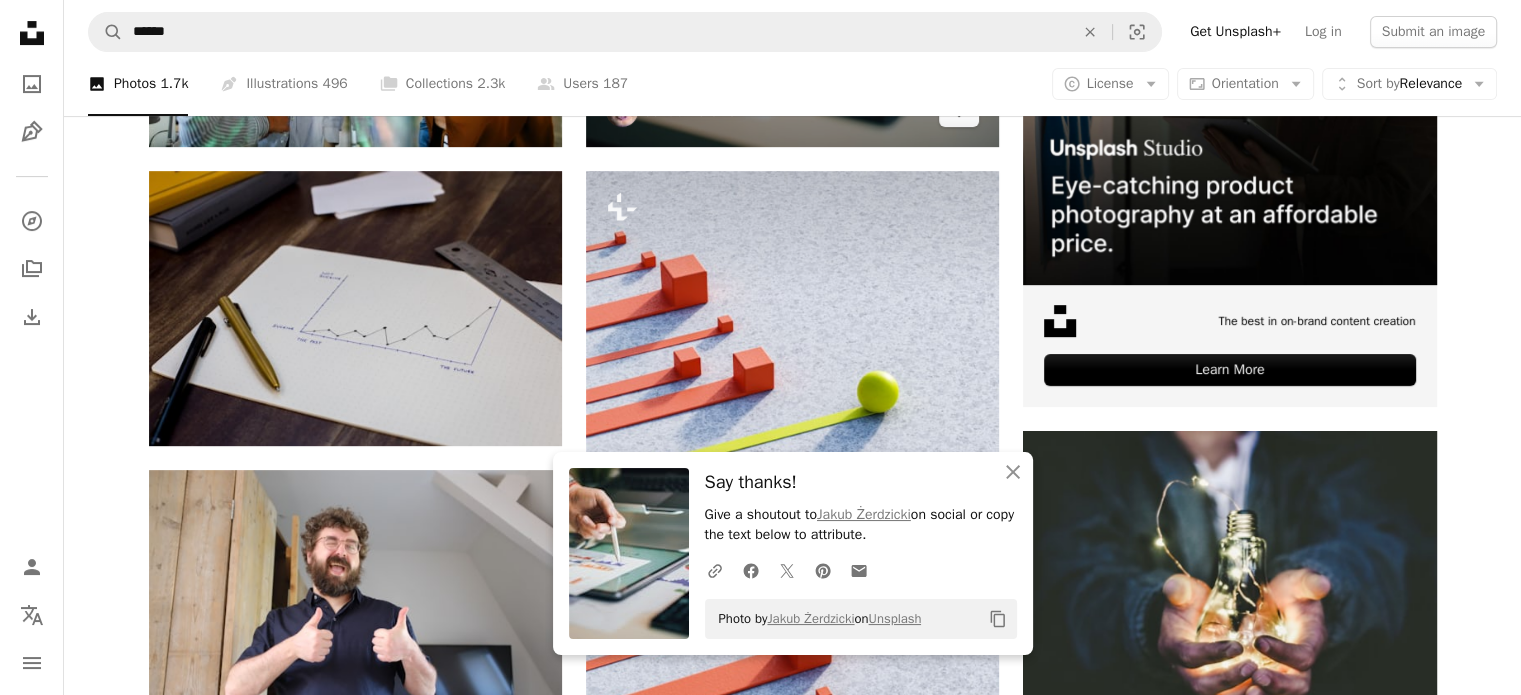 scroll, scrollTop: 700, scrollLeft: 0, axis: vertical 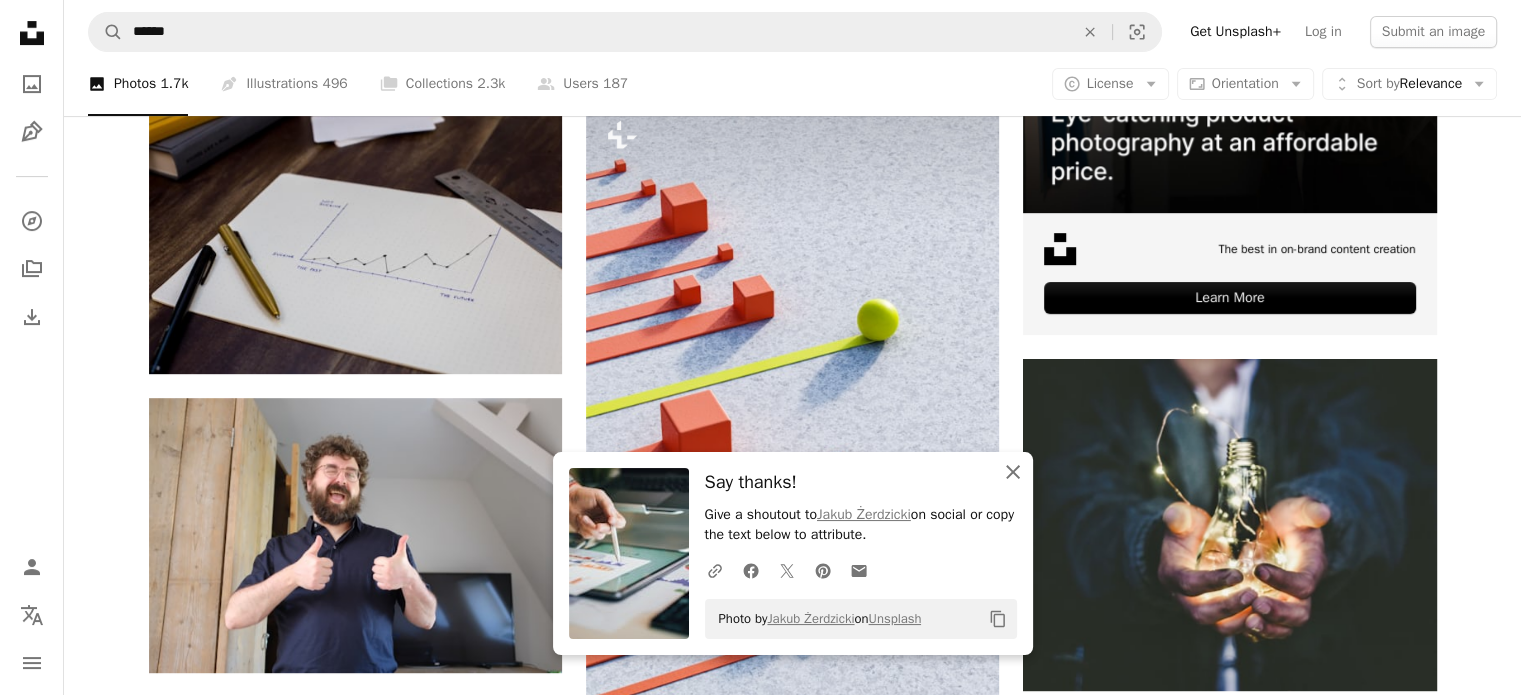 click on "An X shape Close" at bounding box center (1013, 472) 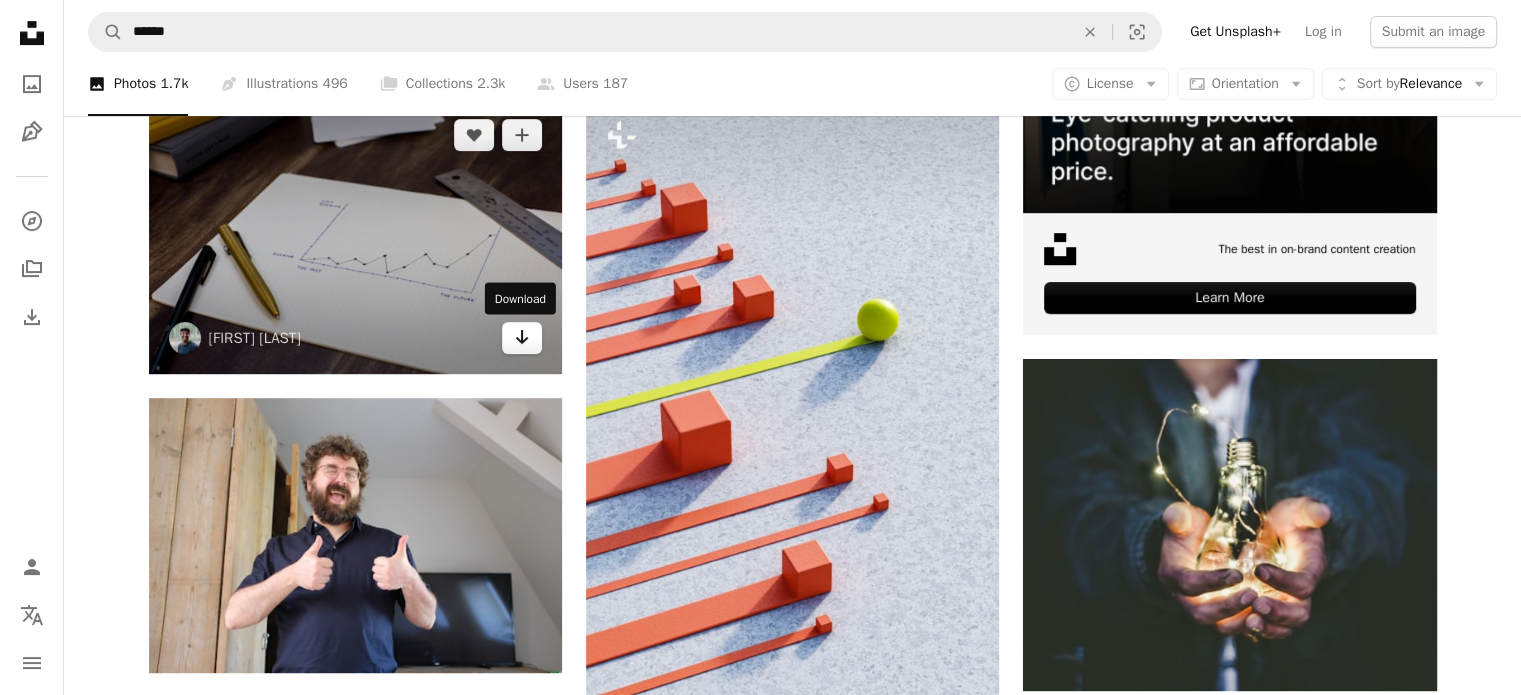 click on "Arrow pointing down" 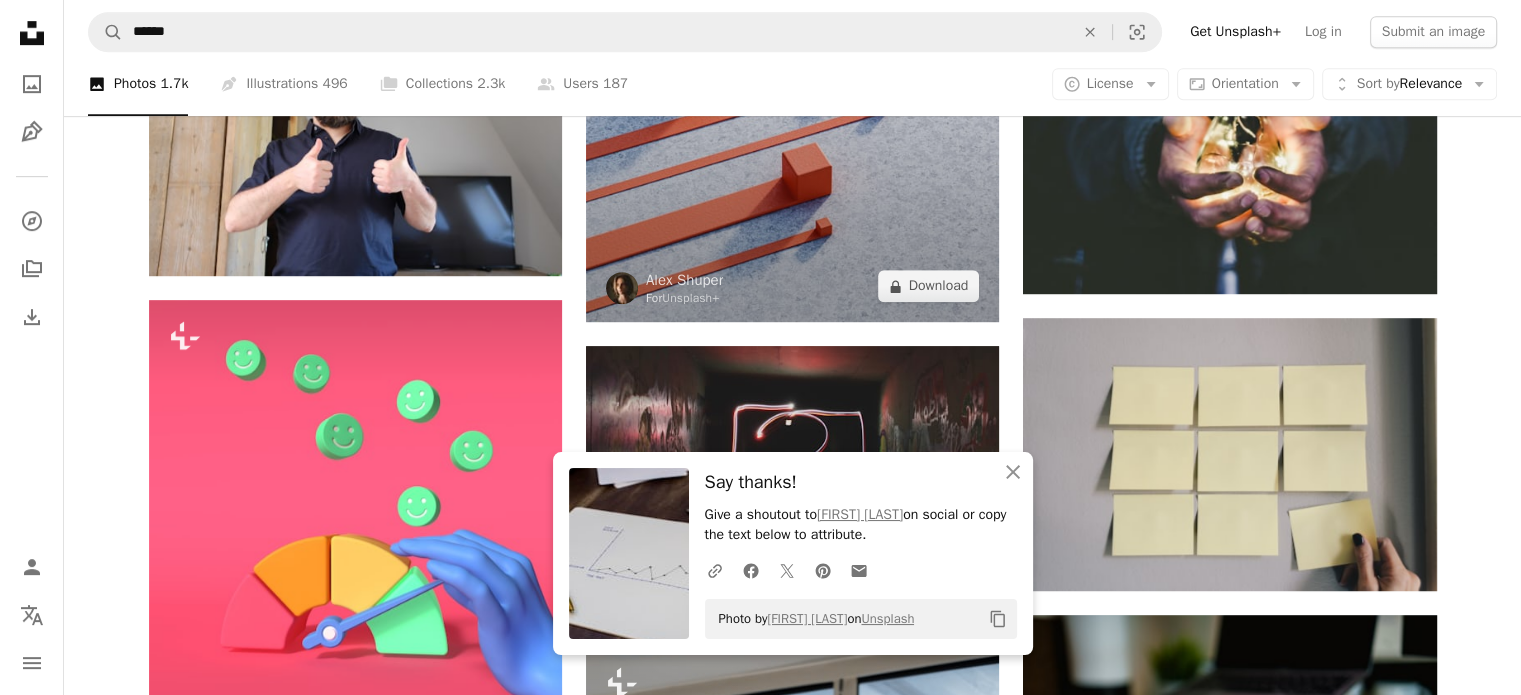 scroll, scrollTop: 1100, scrollLeft: 0, axis: vertical 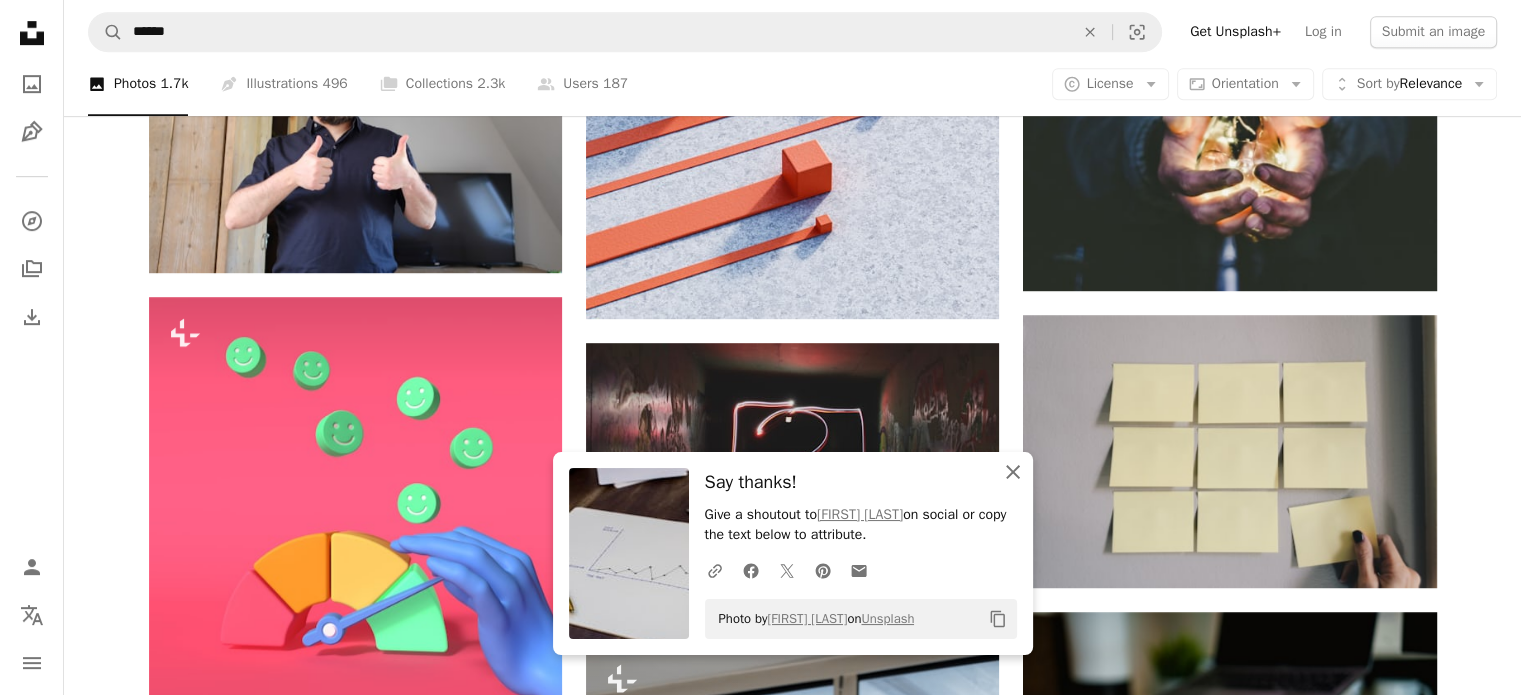 click on "An X shape" 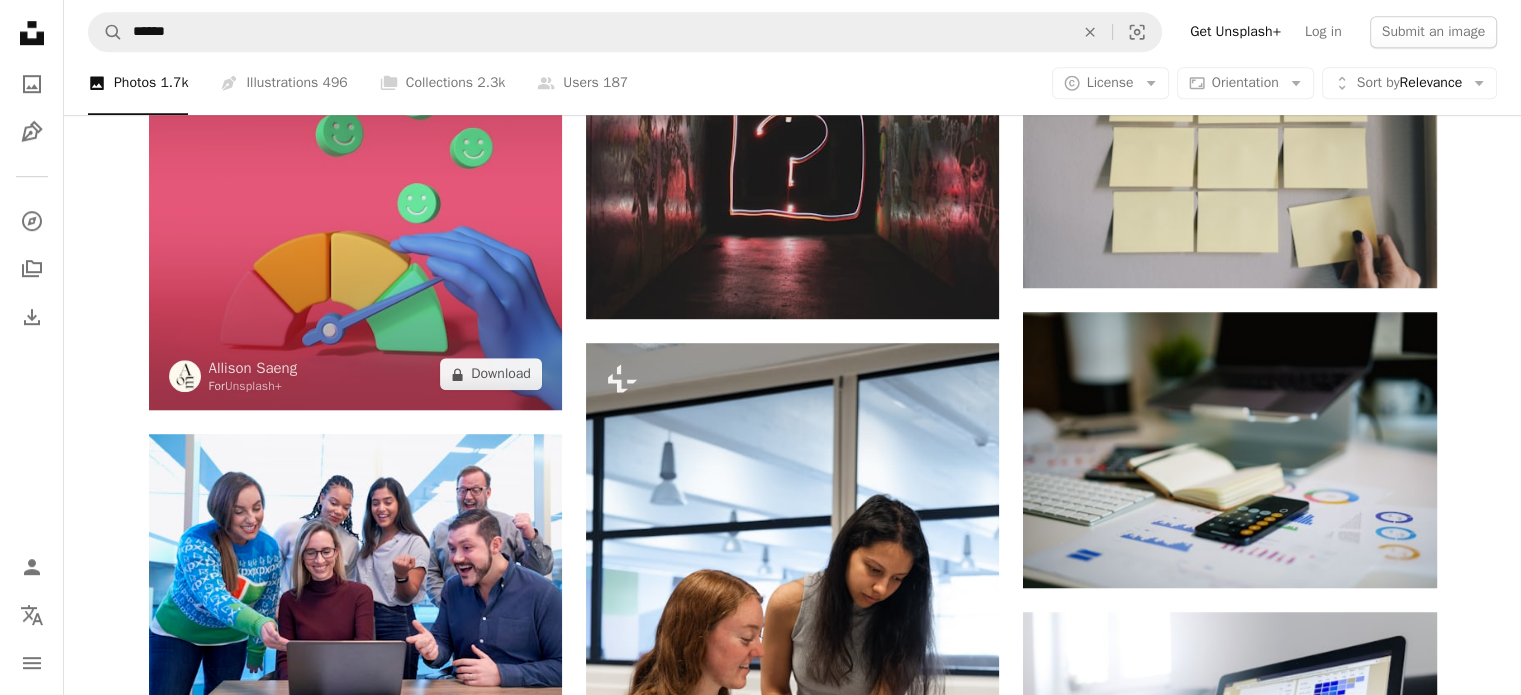 scroll, scrollTop: 800, scrollLeft: 0, axis: vertical 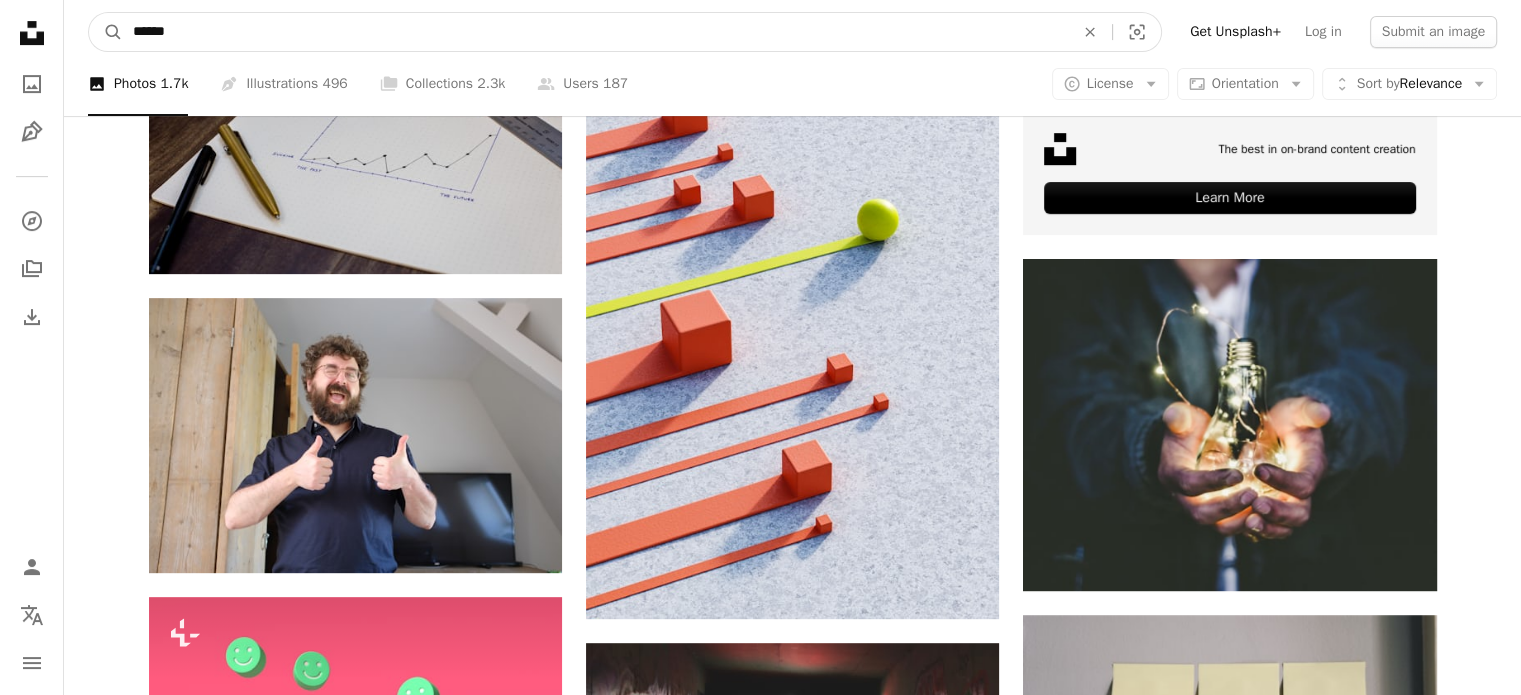 drag, startPoint x: 226, startPoint y: 39, endPoint x: 125, endPoint y: 43, distance: 101.07918 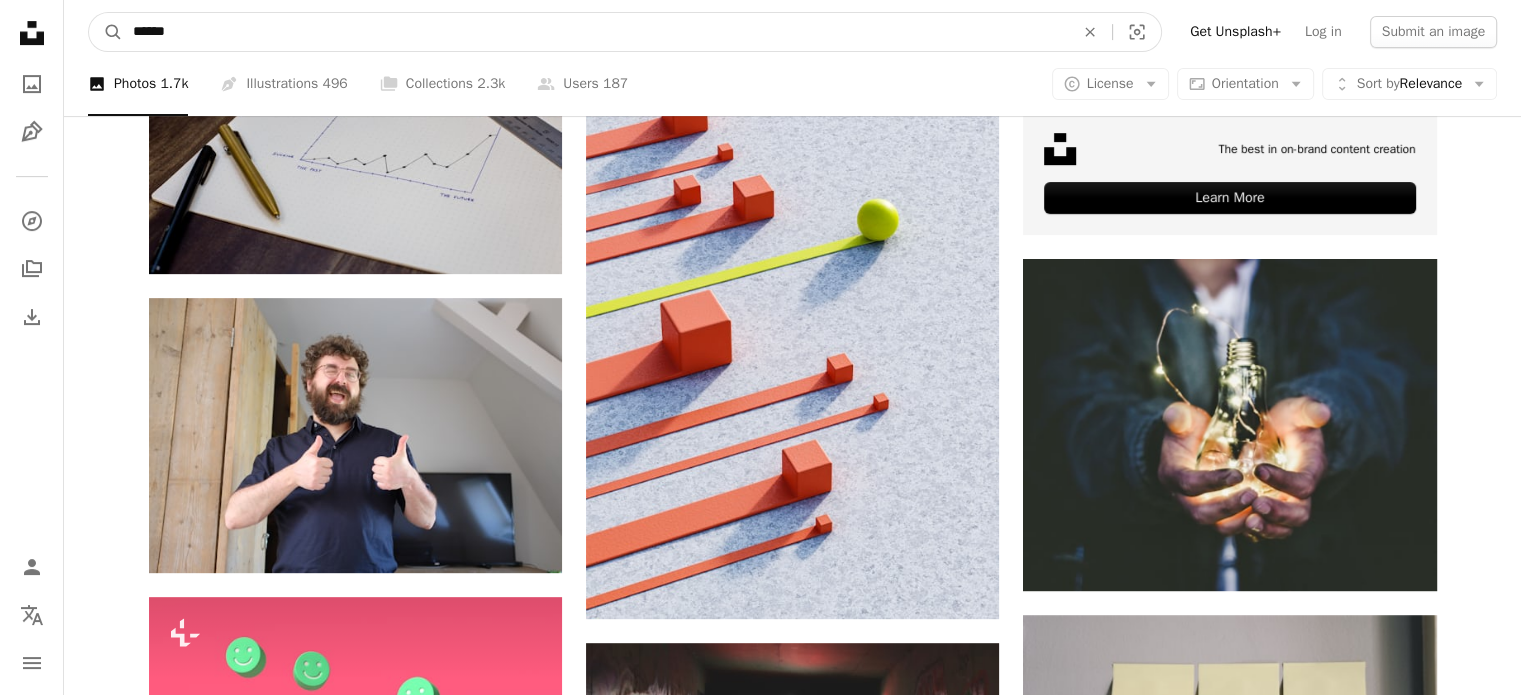 click on "******" at bounding box center [595, 32] 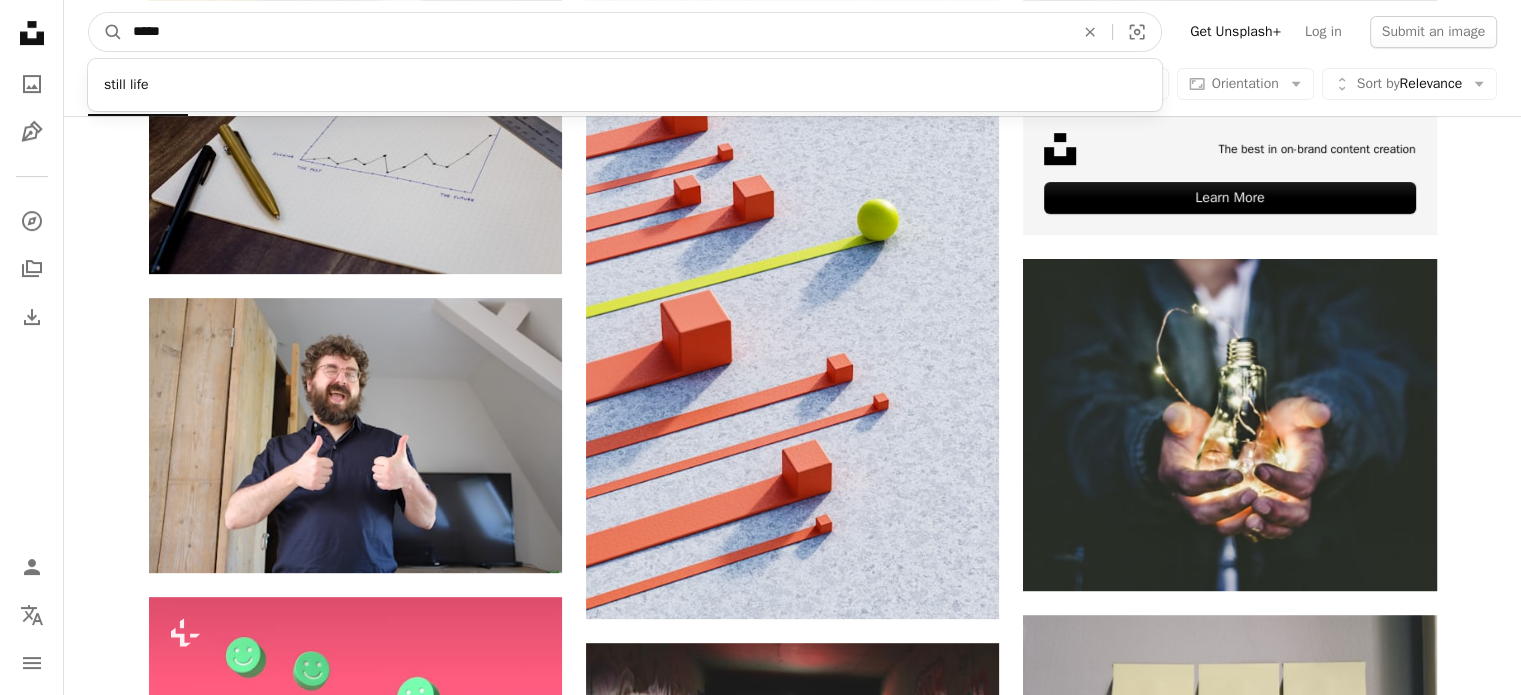 type on "*****" 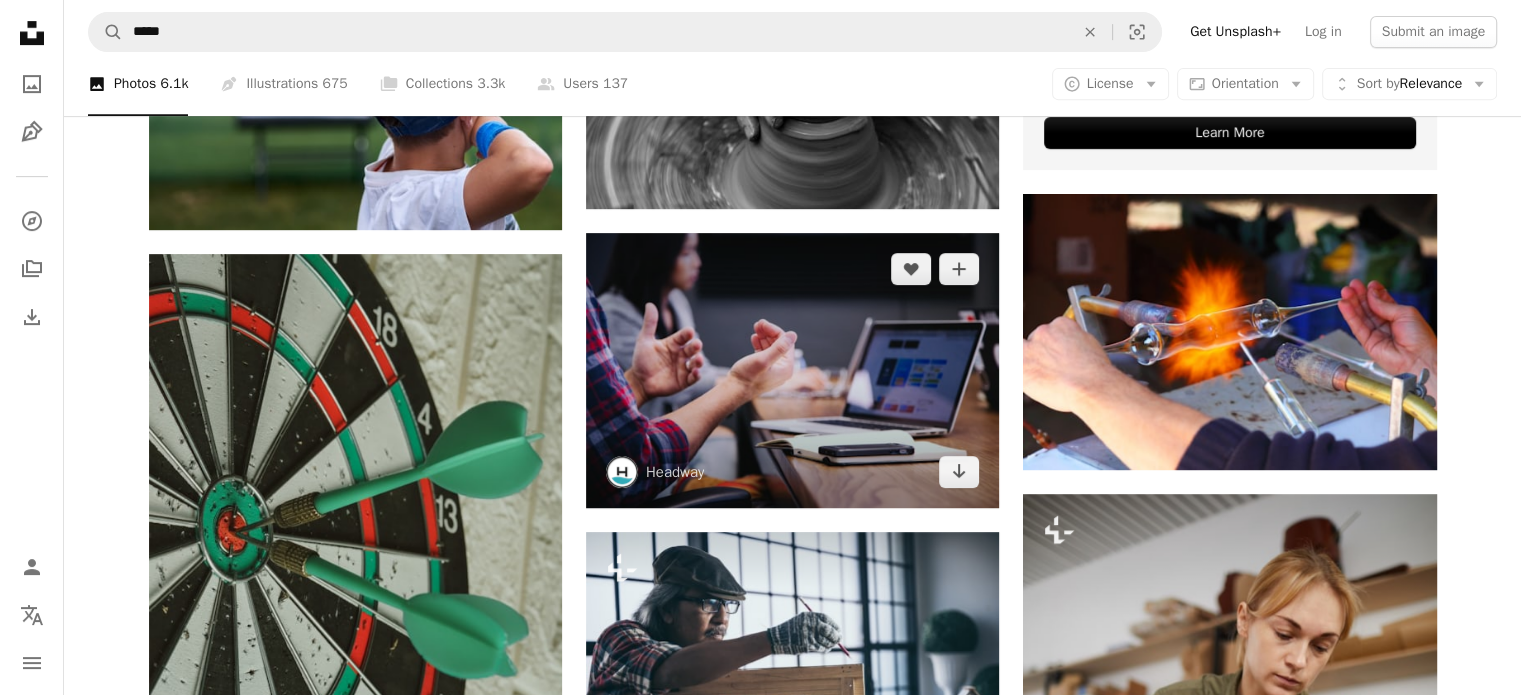 scroll, scrollTop: 900, scrollLeft: 0, axis: vertical 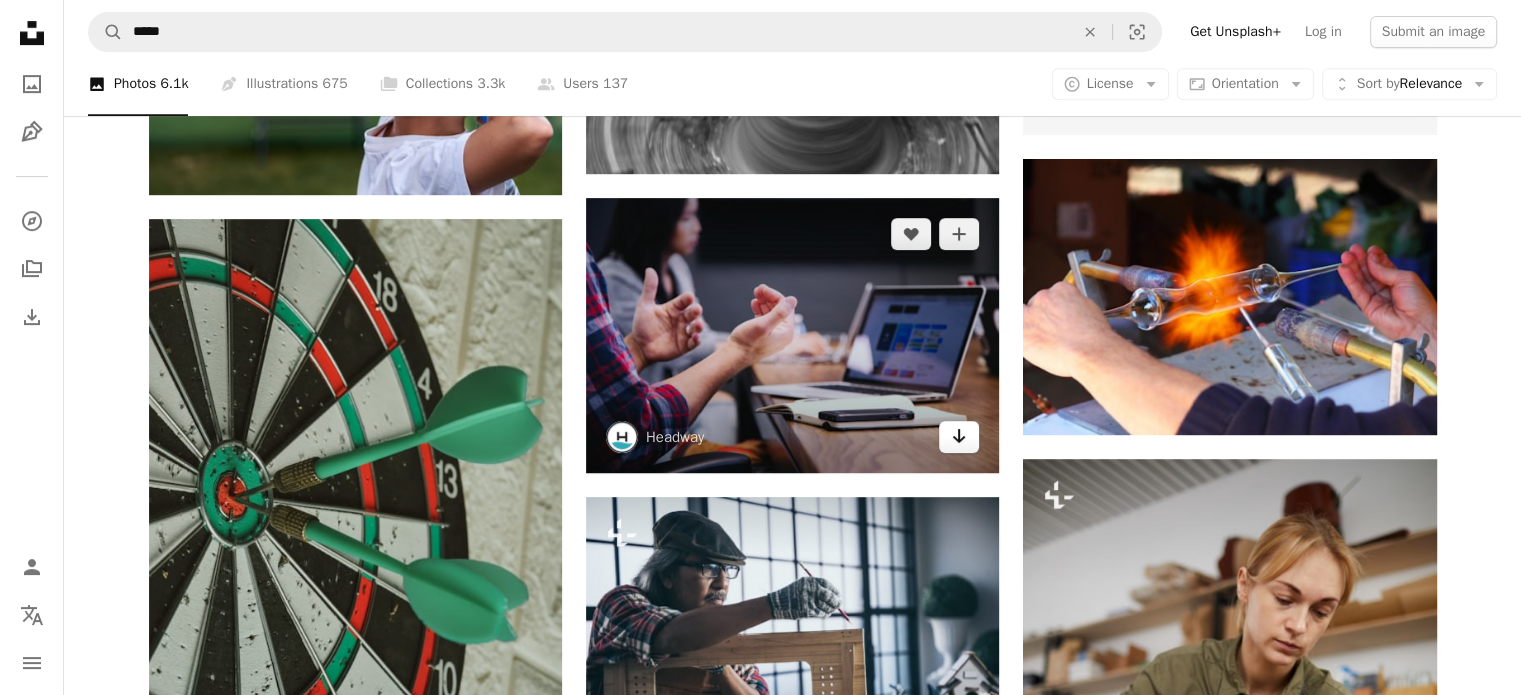 click on "Arrow pointing down" 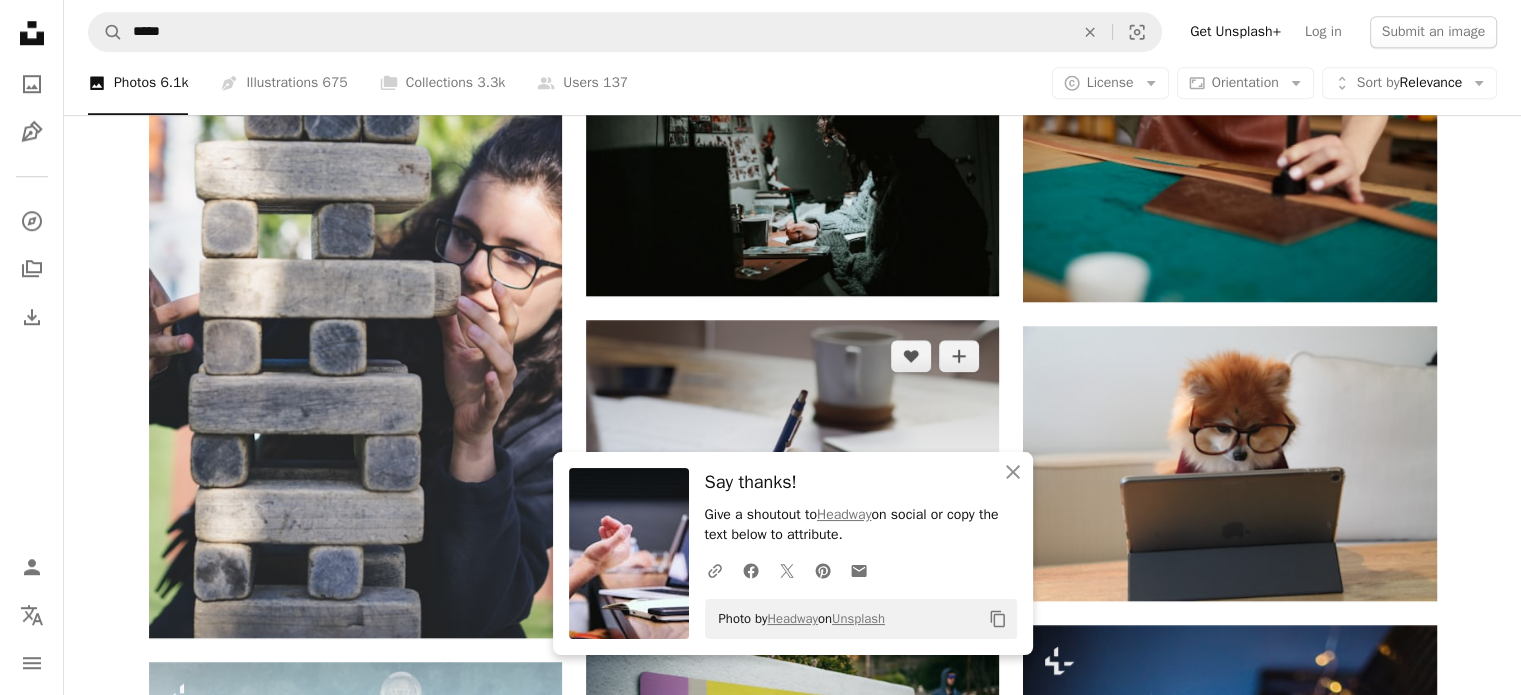 scroll, scrollTop: 1700, scrollLeft: 0, axis: vertical 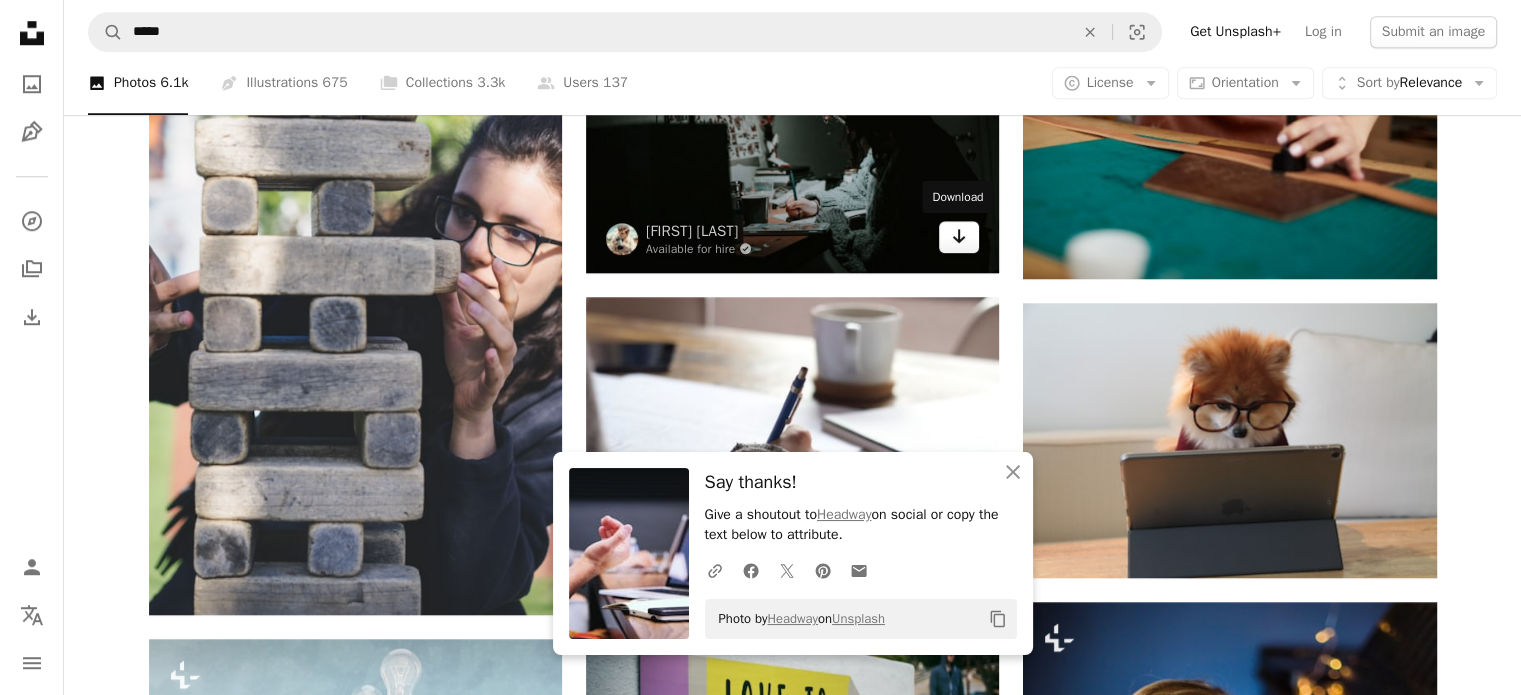 click on "Arrow pointing down" 